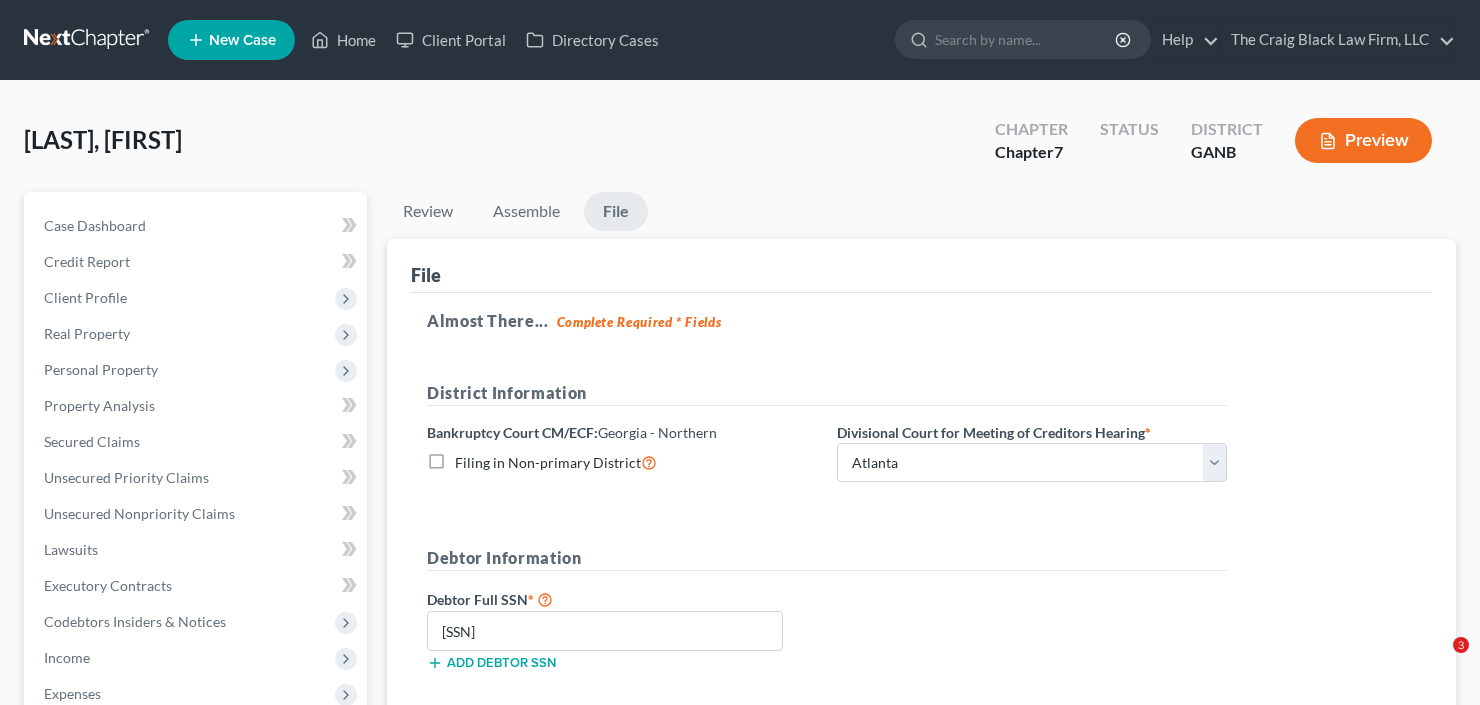 select on "0" 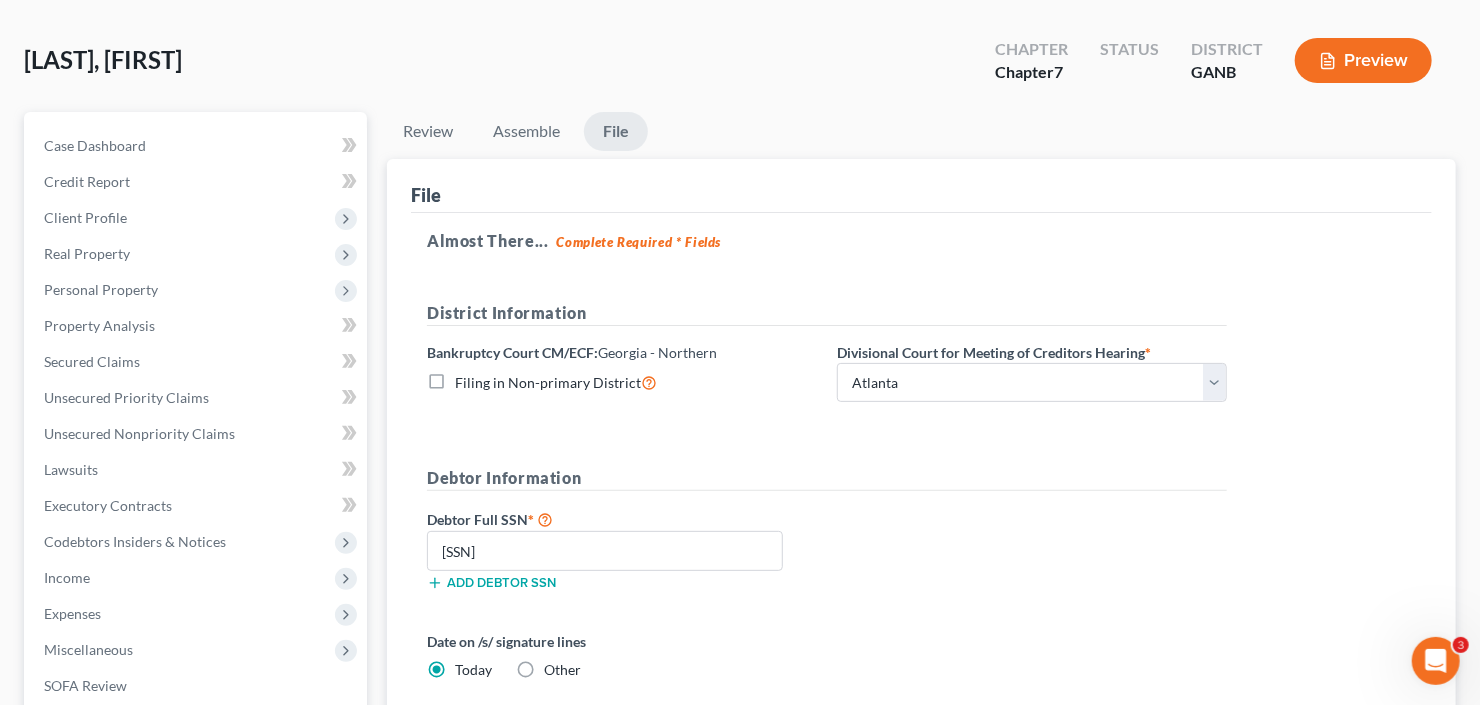 scroll, scrollTop: 0, scrollLeft: 0, axis: both 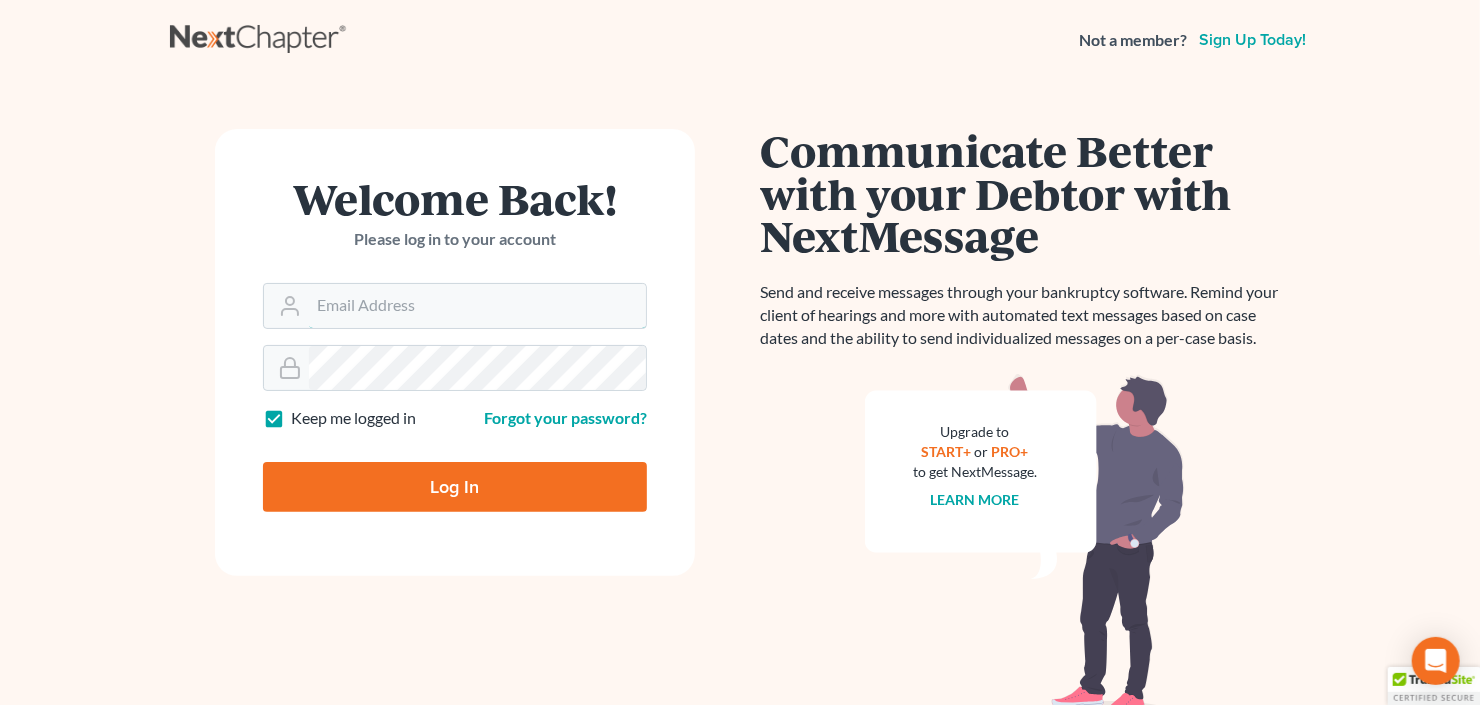 type on "cb@craigblacklaw.com" 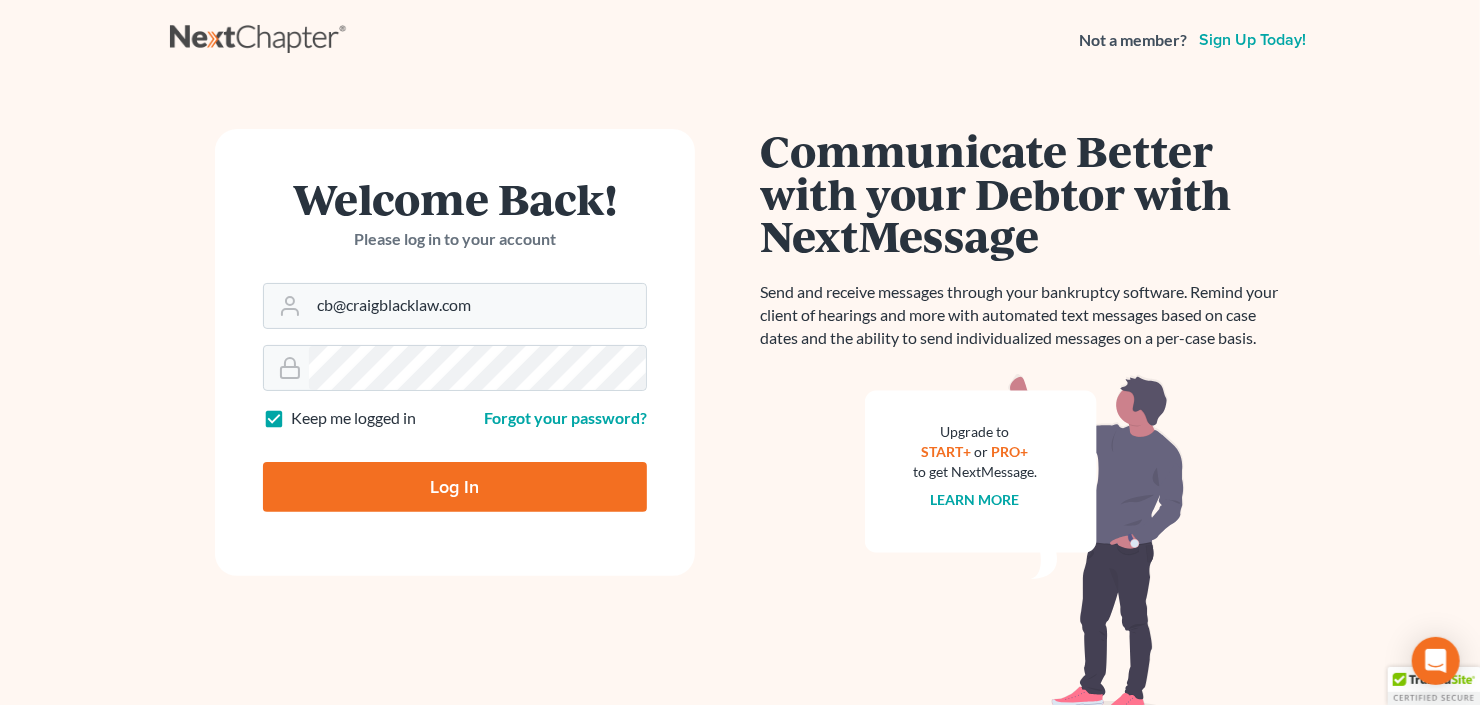 click on "Log In" at bounding box center [455, 487] 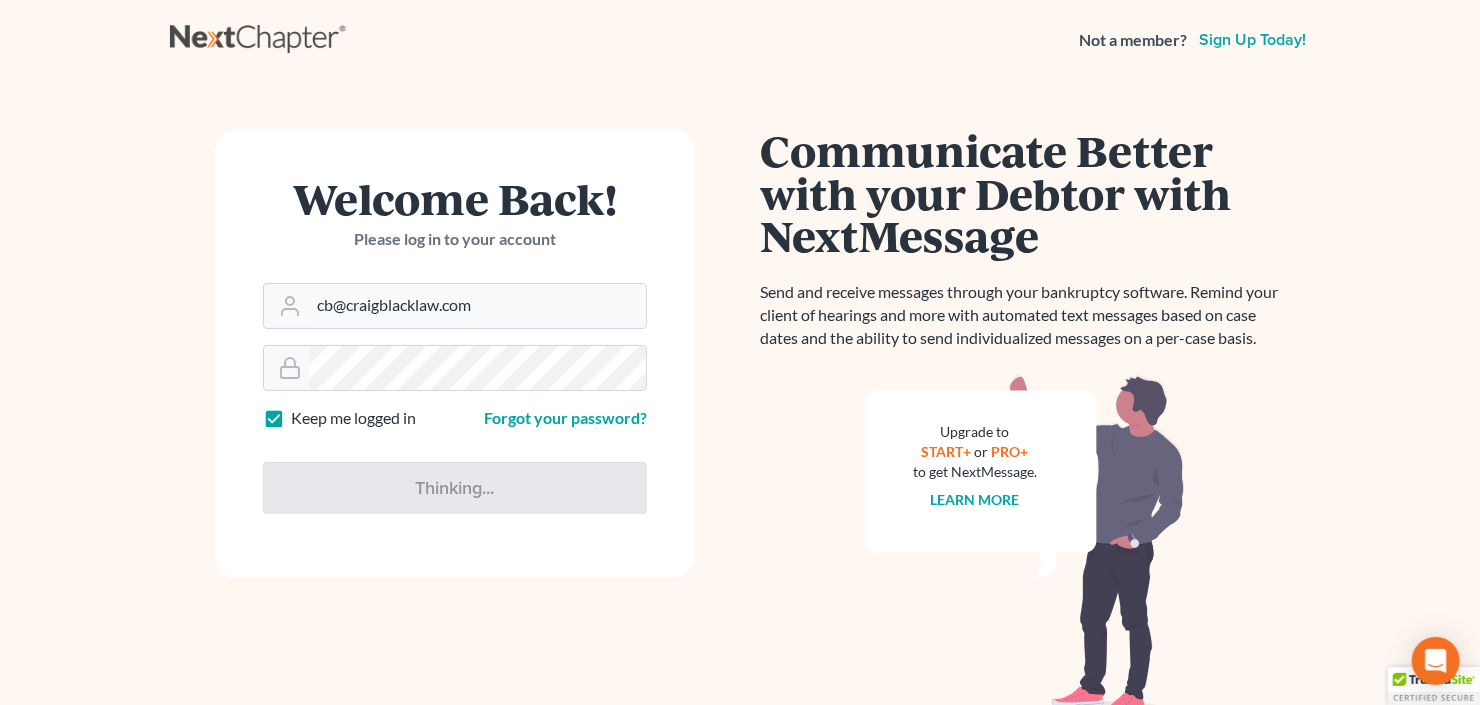 type on "Thinking..." 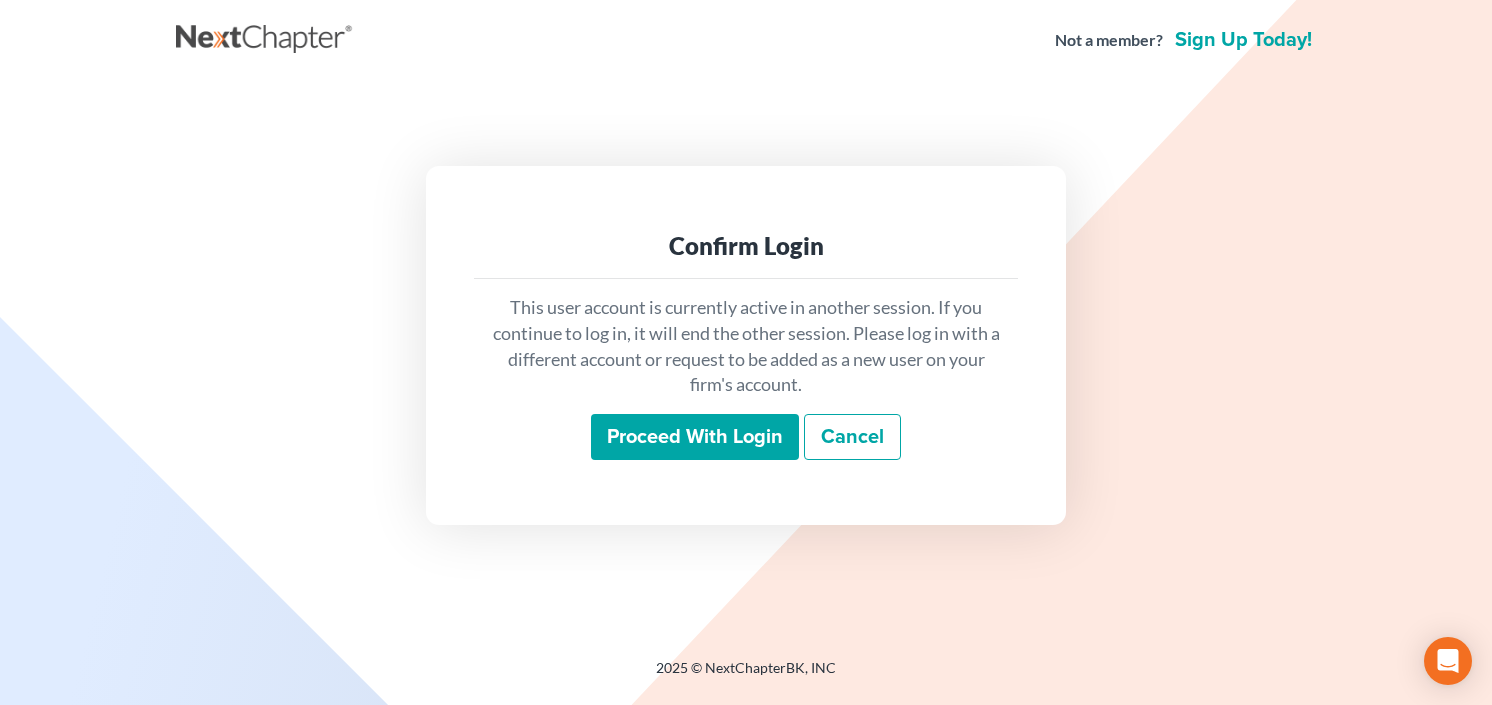 scroll, scrollTop: 0, scrollLeft: 0, axis: both 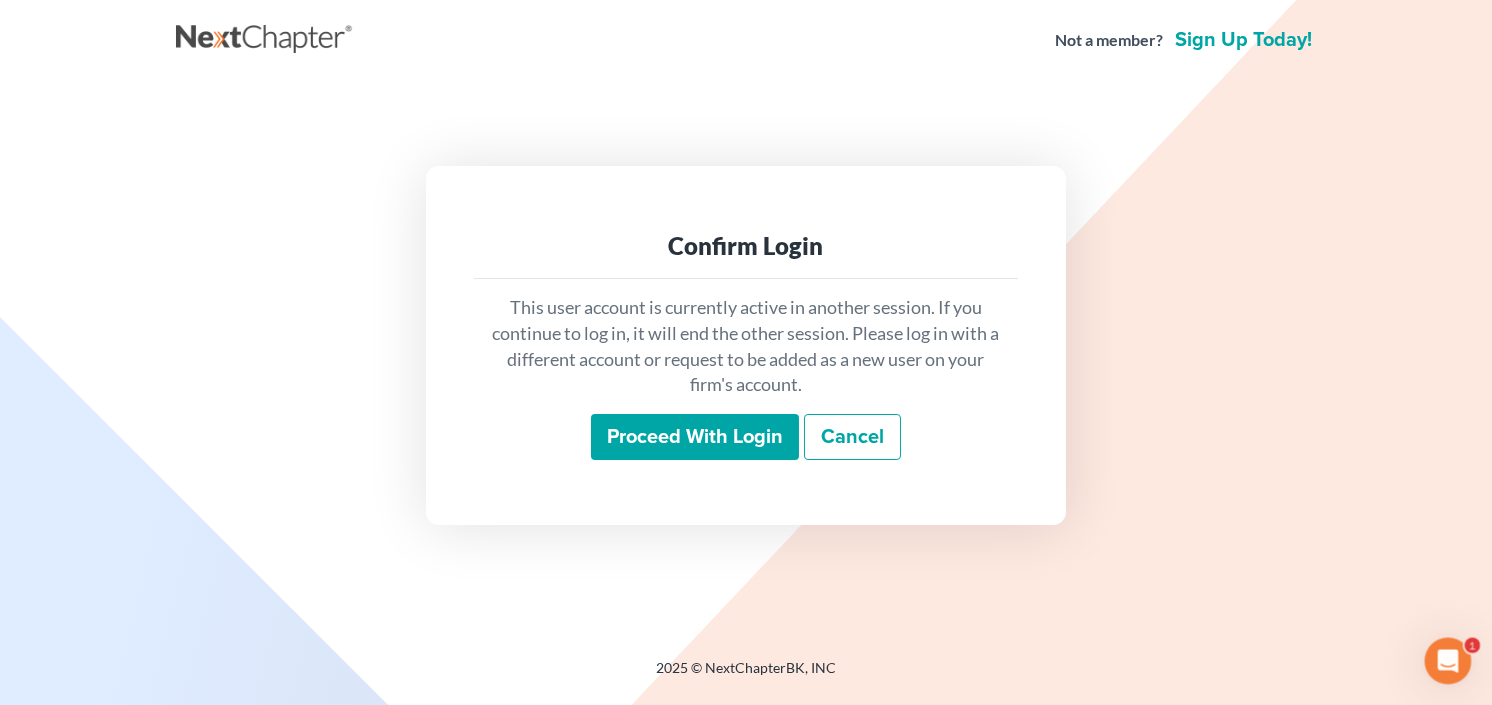 click on "Proceed with login" at bounding box center (695, 437) 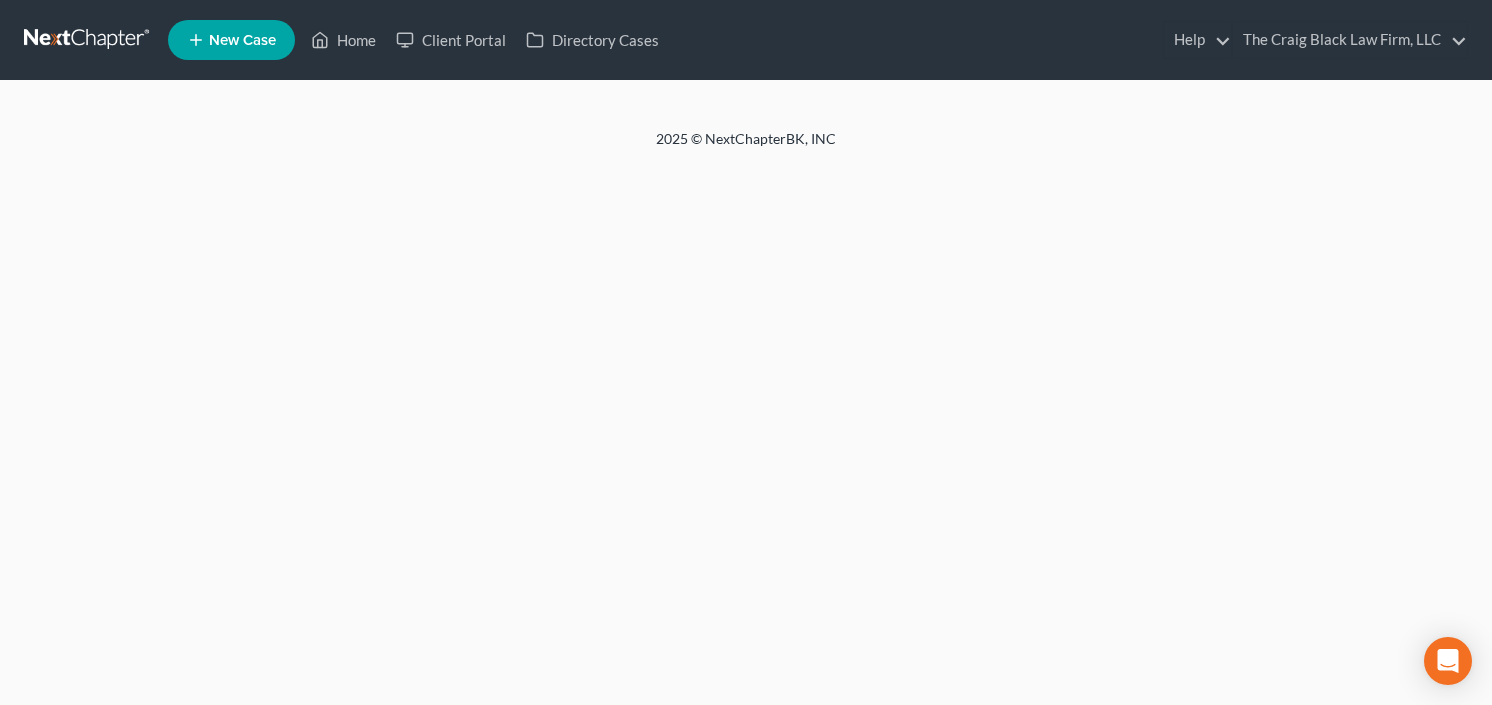 scroll, scrollTop: 0, scrollLeft: 0, axis: both 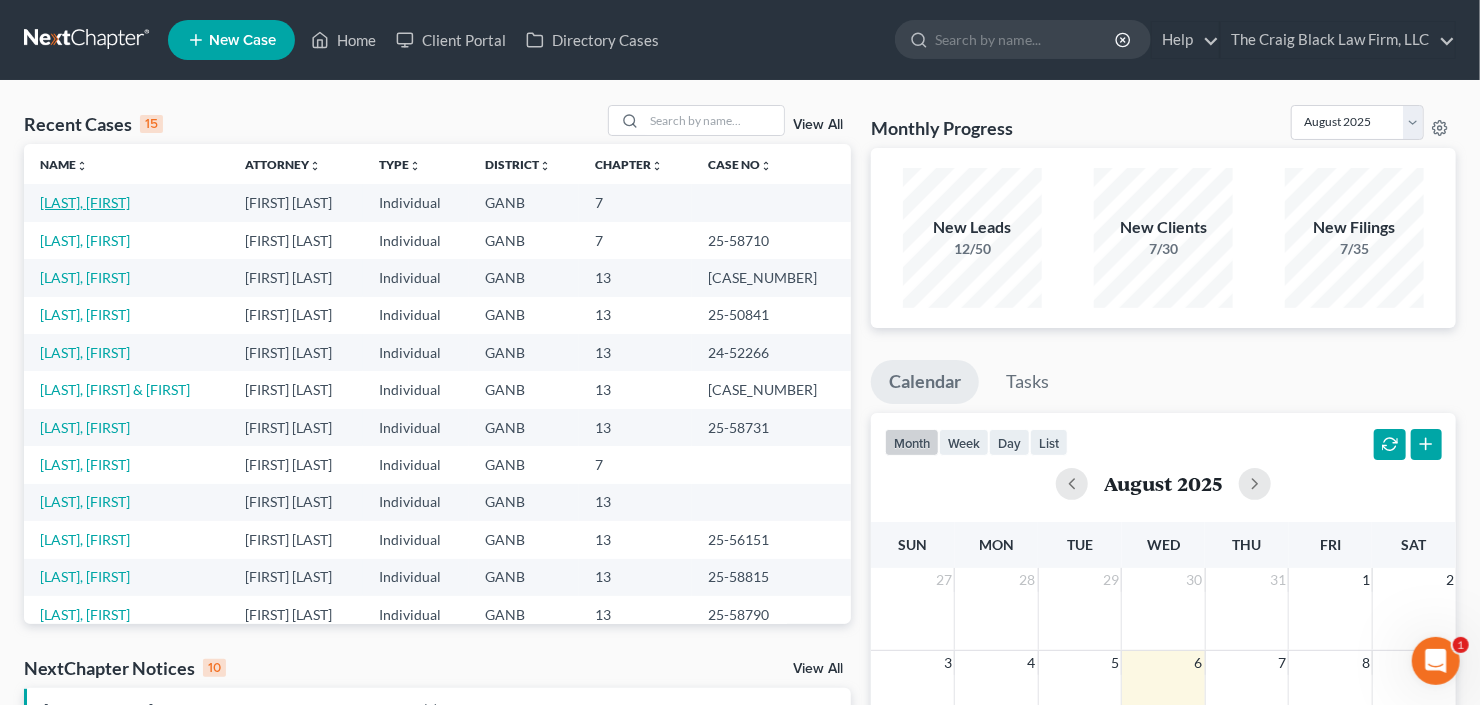 click on "[LAST], [FIRST]" at bounding box center [85, 202] 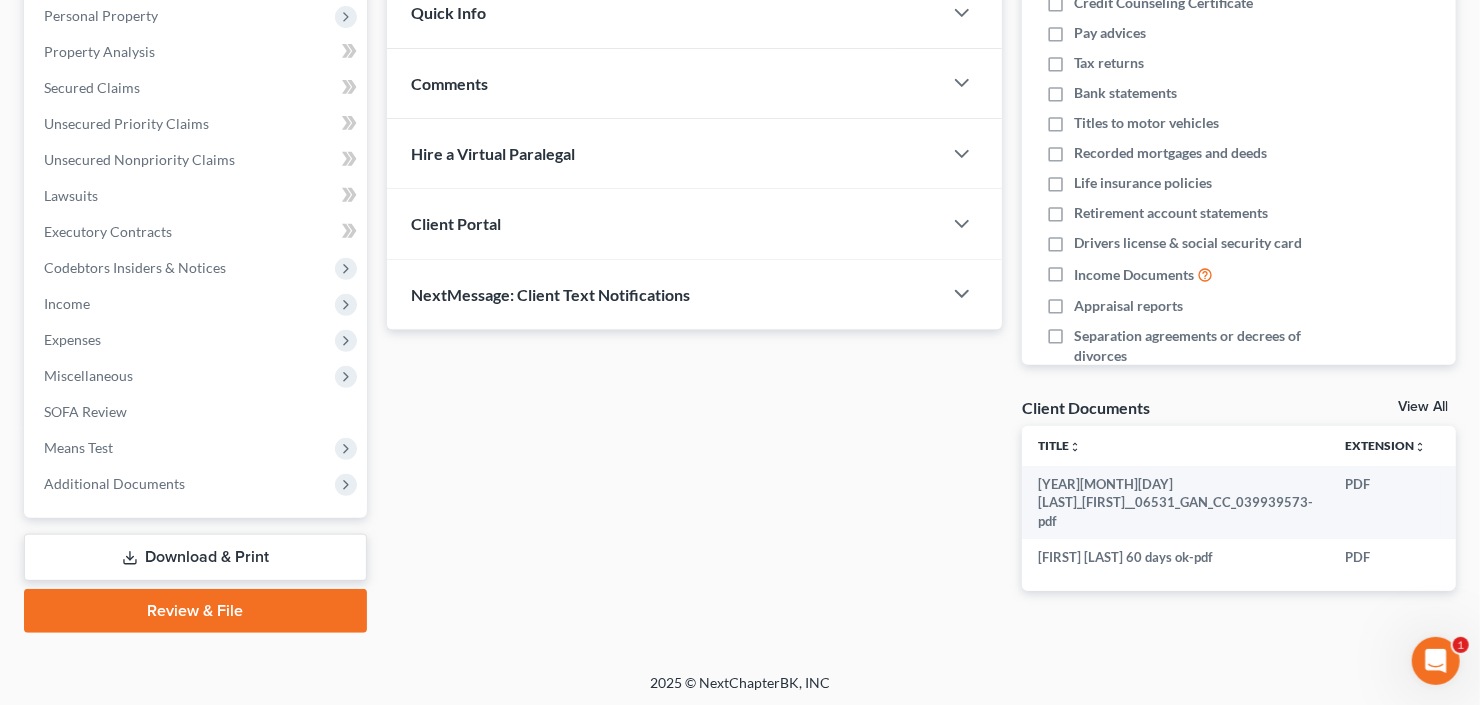 click on "Review & File" at bounding box center (195, 611) 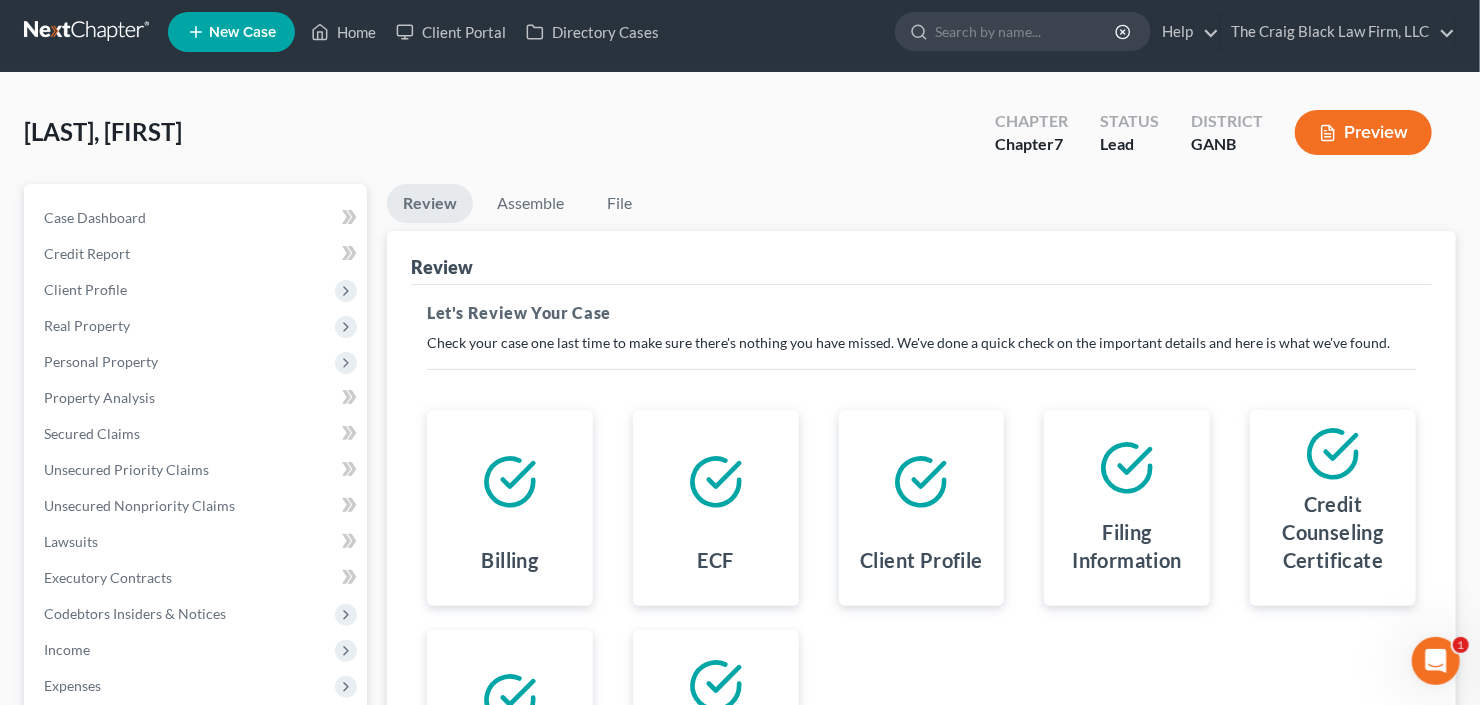 scroll, scrollTop: 0, scrollLeft: 0, axis: both 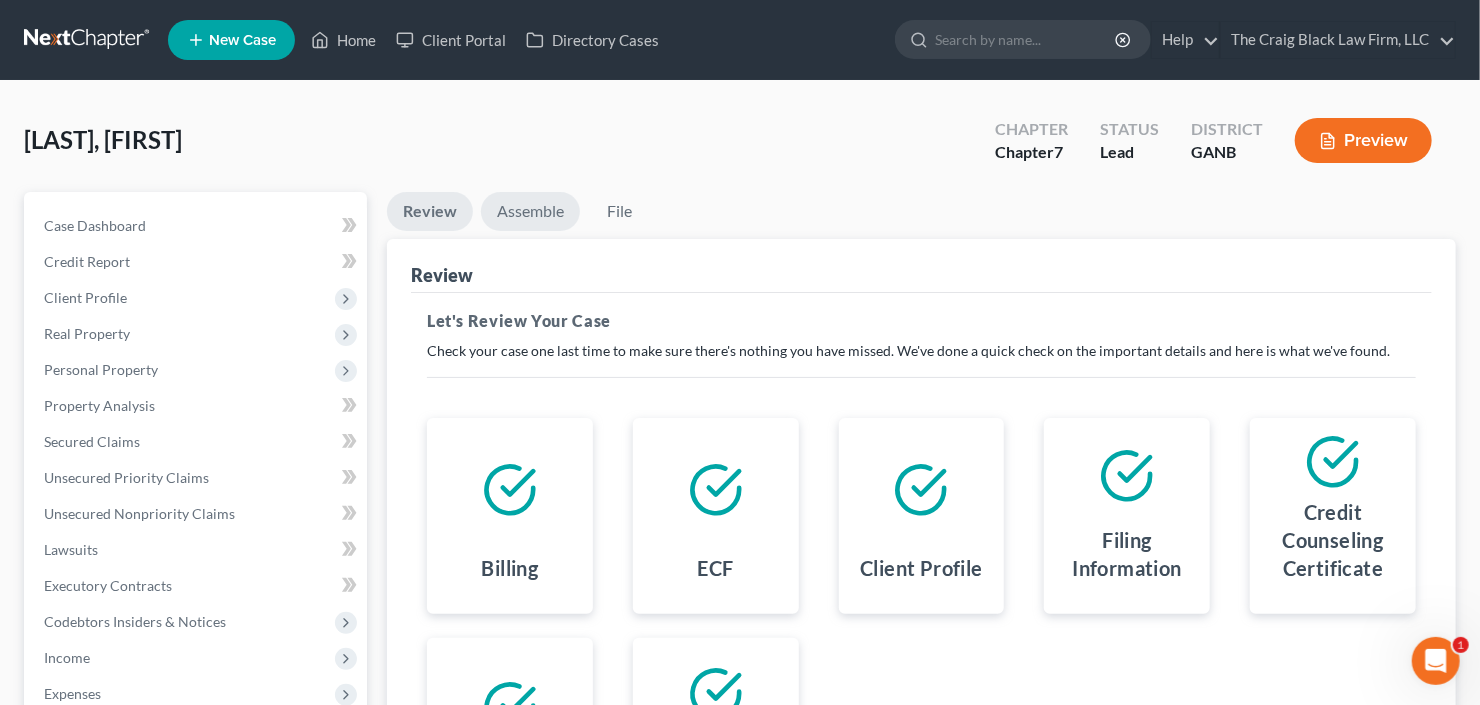click on "Assemble" at bounding box center (530, 211) 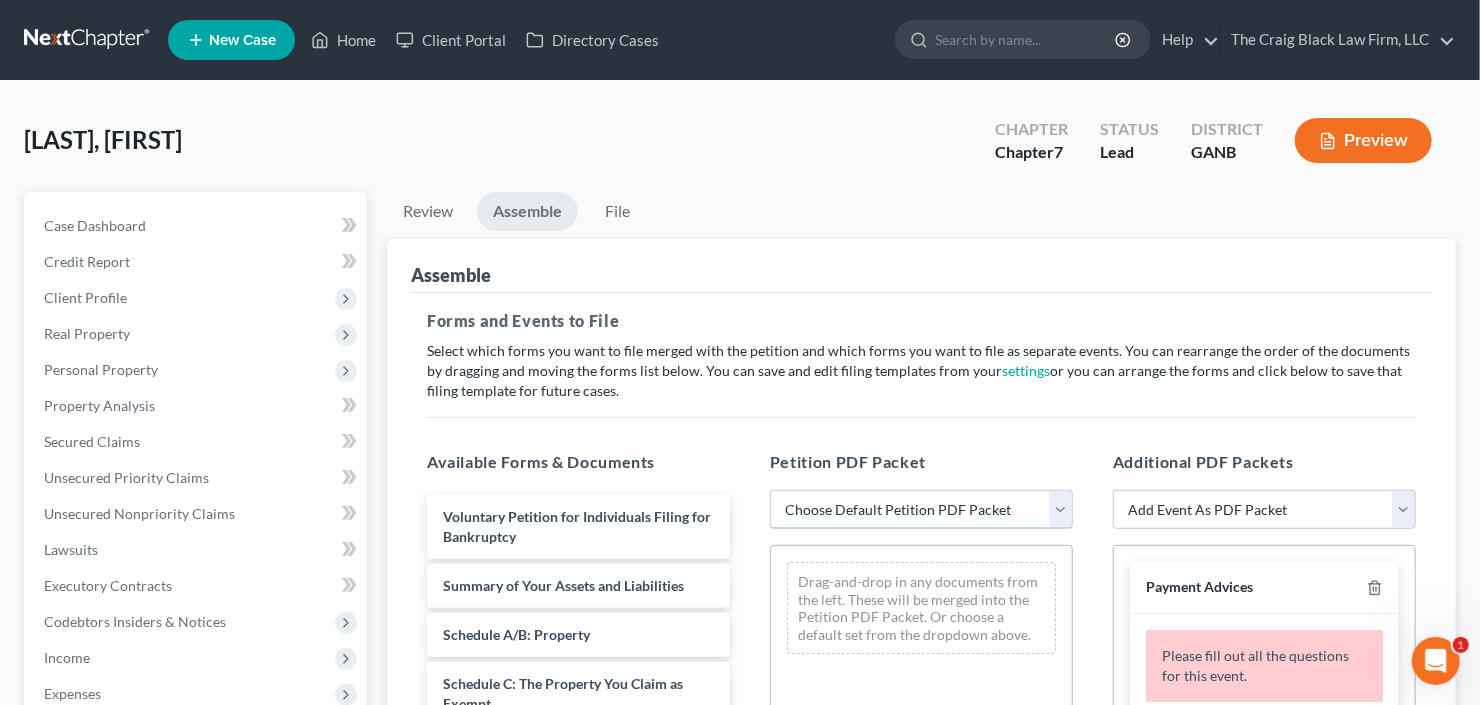 click on "Choose Default Petition PDF Packet Complete Bankruptcy Petition (all forms and schedules) Emergency Filing (Voluntary Petition and Creditor List Only)" at bounding box center (921, 510) 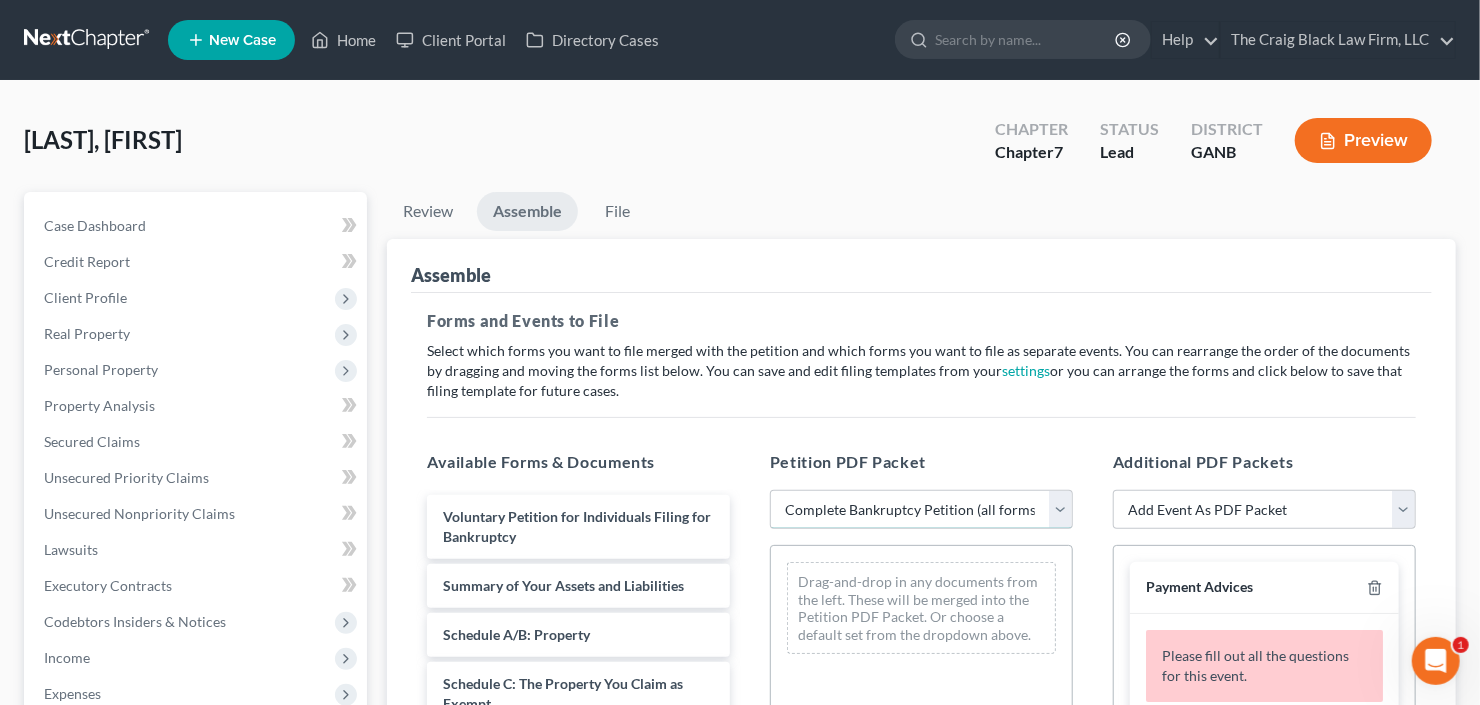 click on "Choose Default Petition PDF Packet Complete Bankruptcy Petition (all forms and schedules) Emergency Filing (Voluntary Petition and Creditor List Only)" at bounding box center [921, 510] 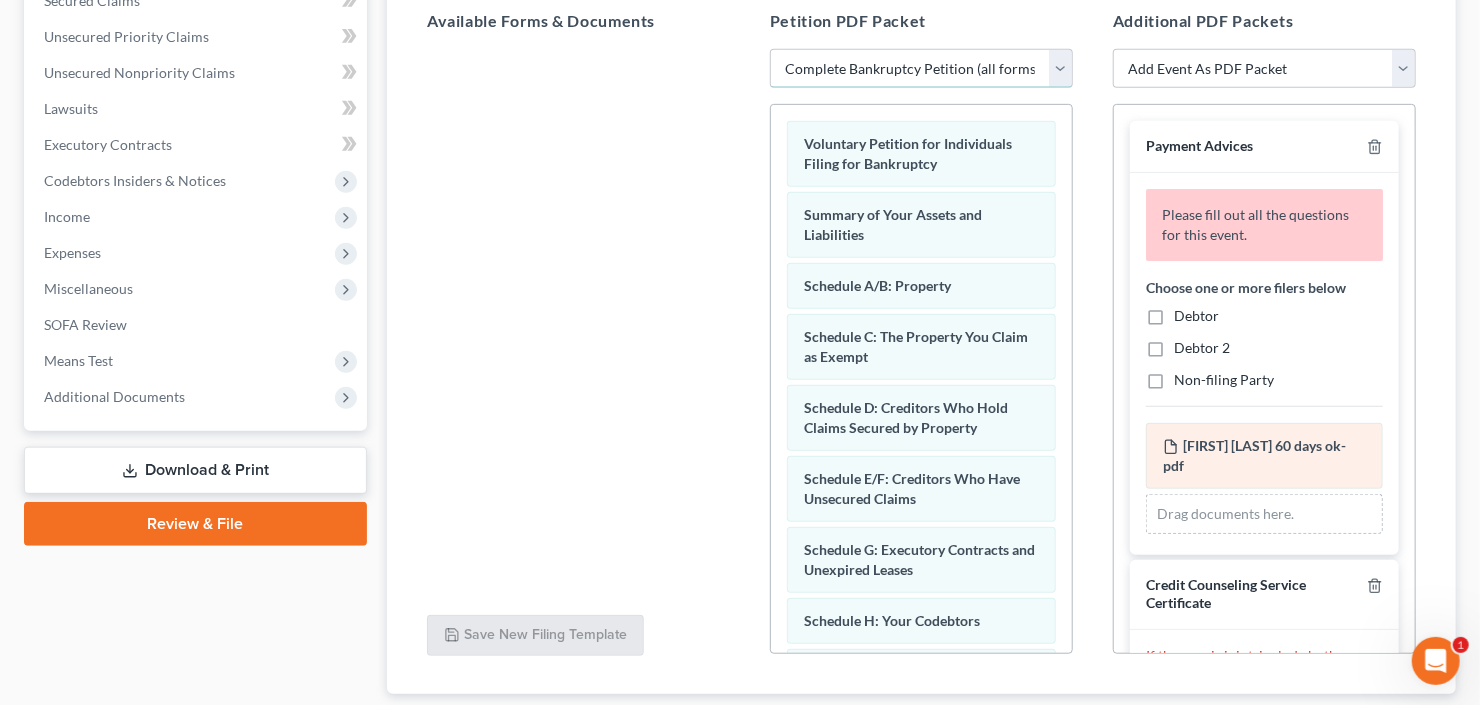 scroll, scrollTop: 567, scrollLeft: 0, axis: vertical 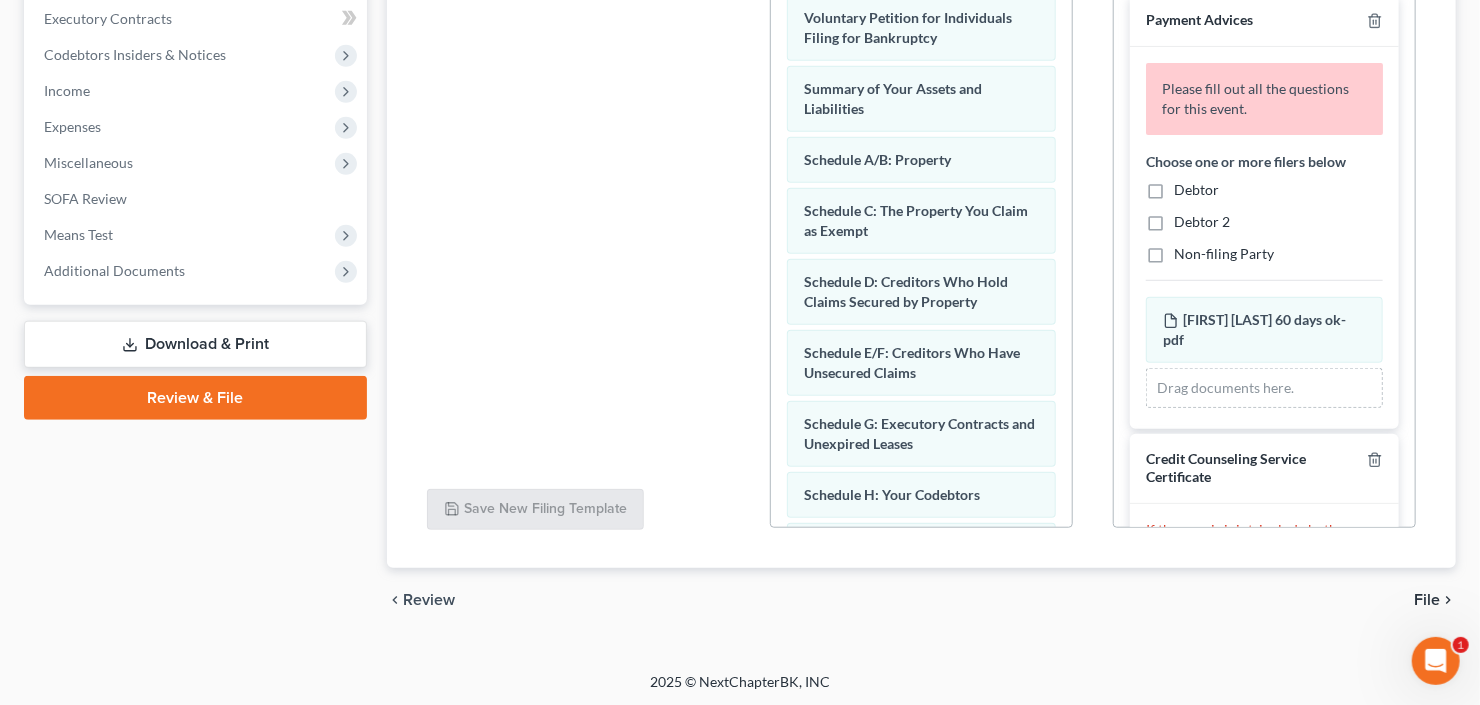 click on "Debtor" at bounding box center (1196, 190) 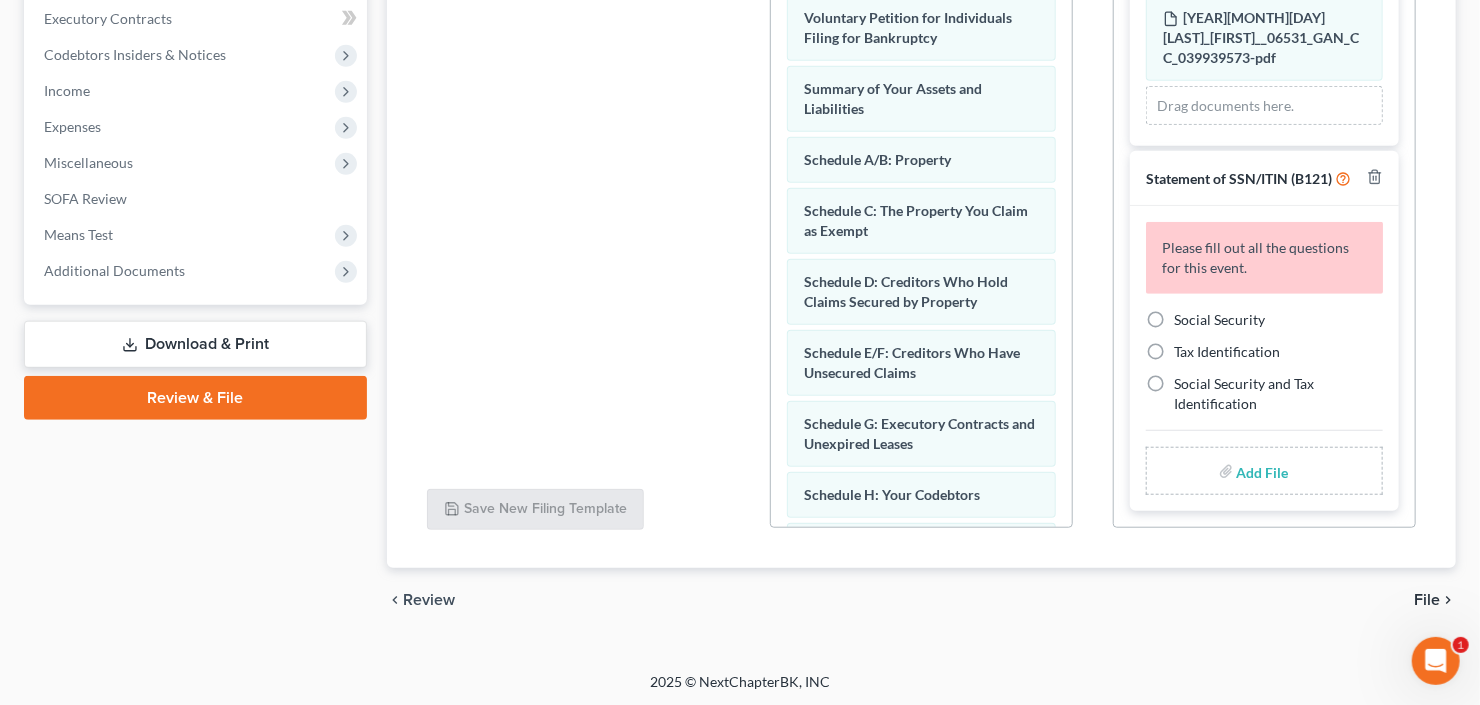 click on "Social Security" at bounding box center [1219, 320] 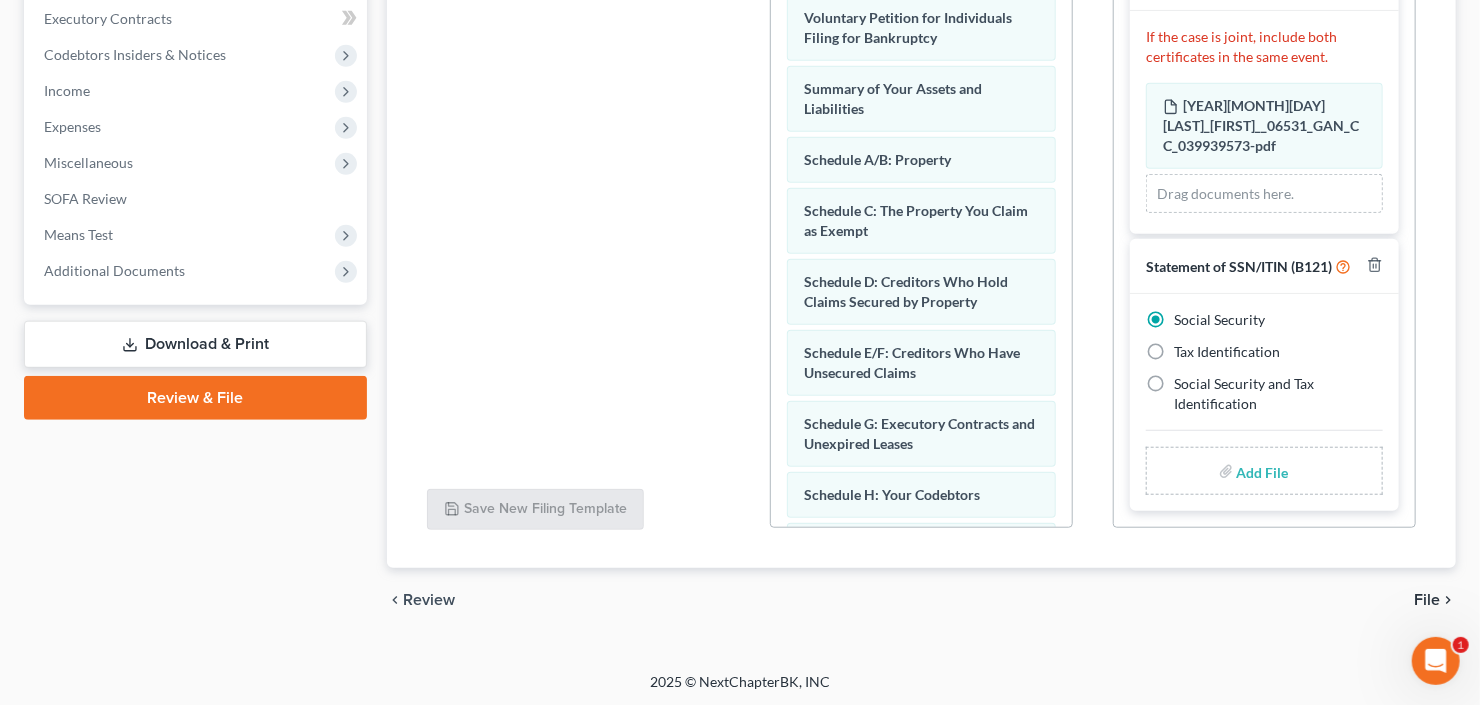 scroll, scrollTop: 419, scrollLeft: 0, axis: vertical 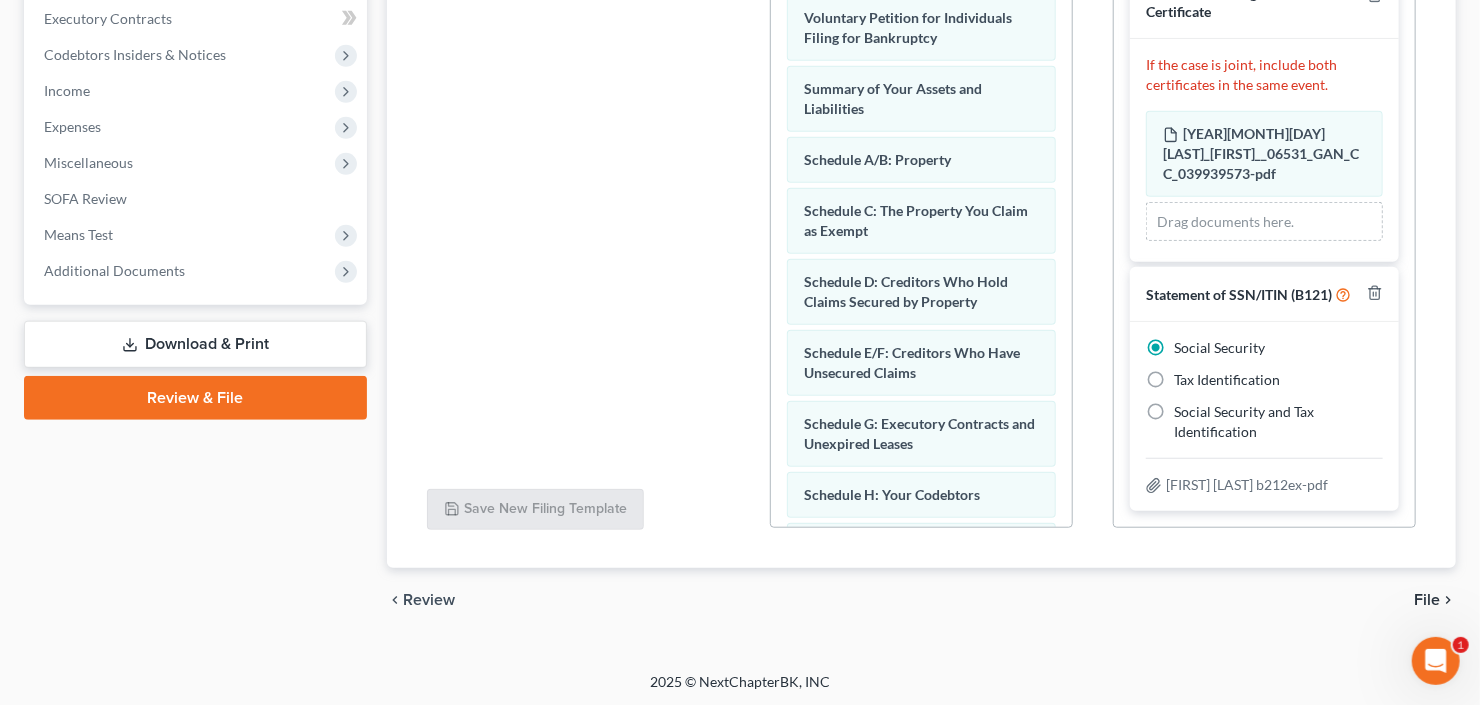 click on "File" at bounding box center (1427, 600) 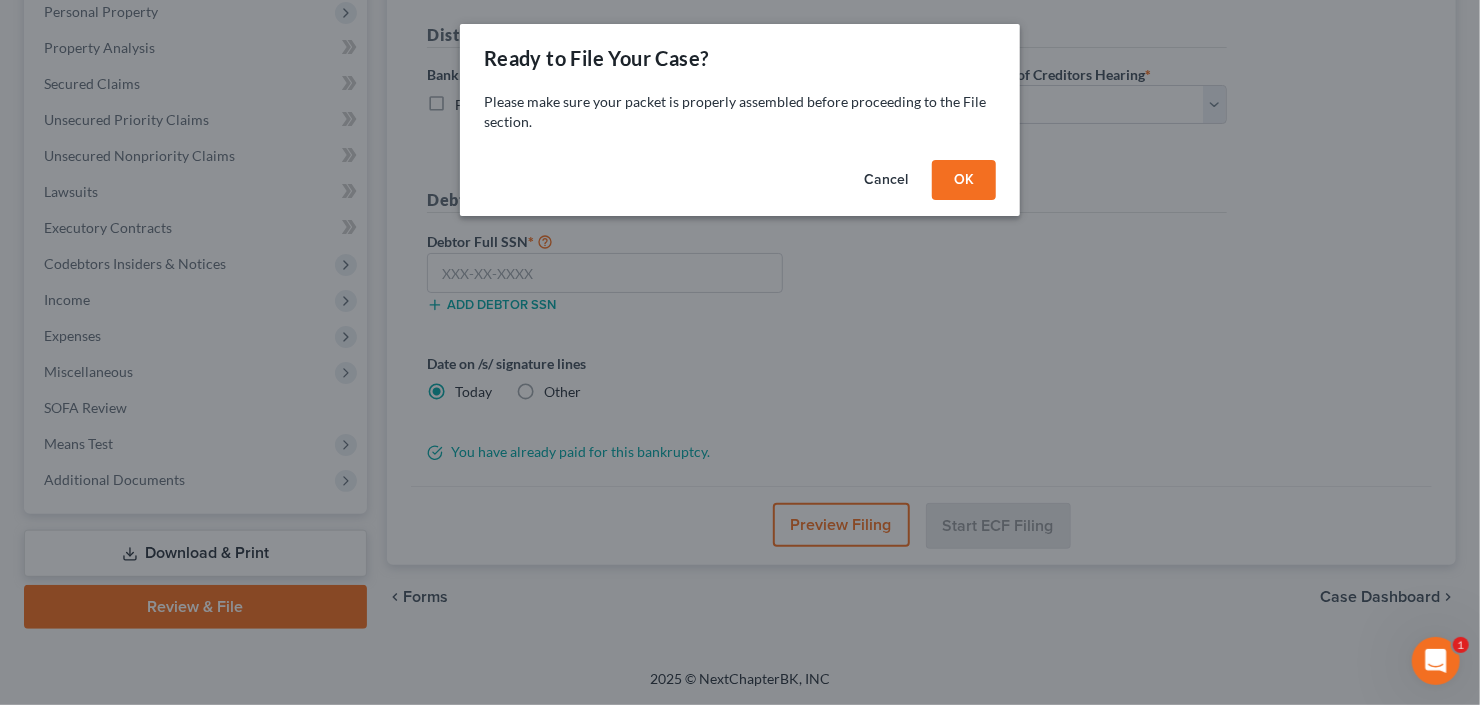 scroll, scrollTop: 354, scrollLeft: 0, axis: vertical 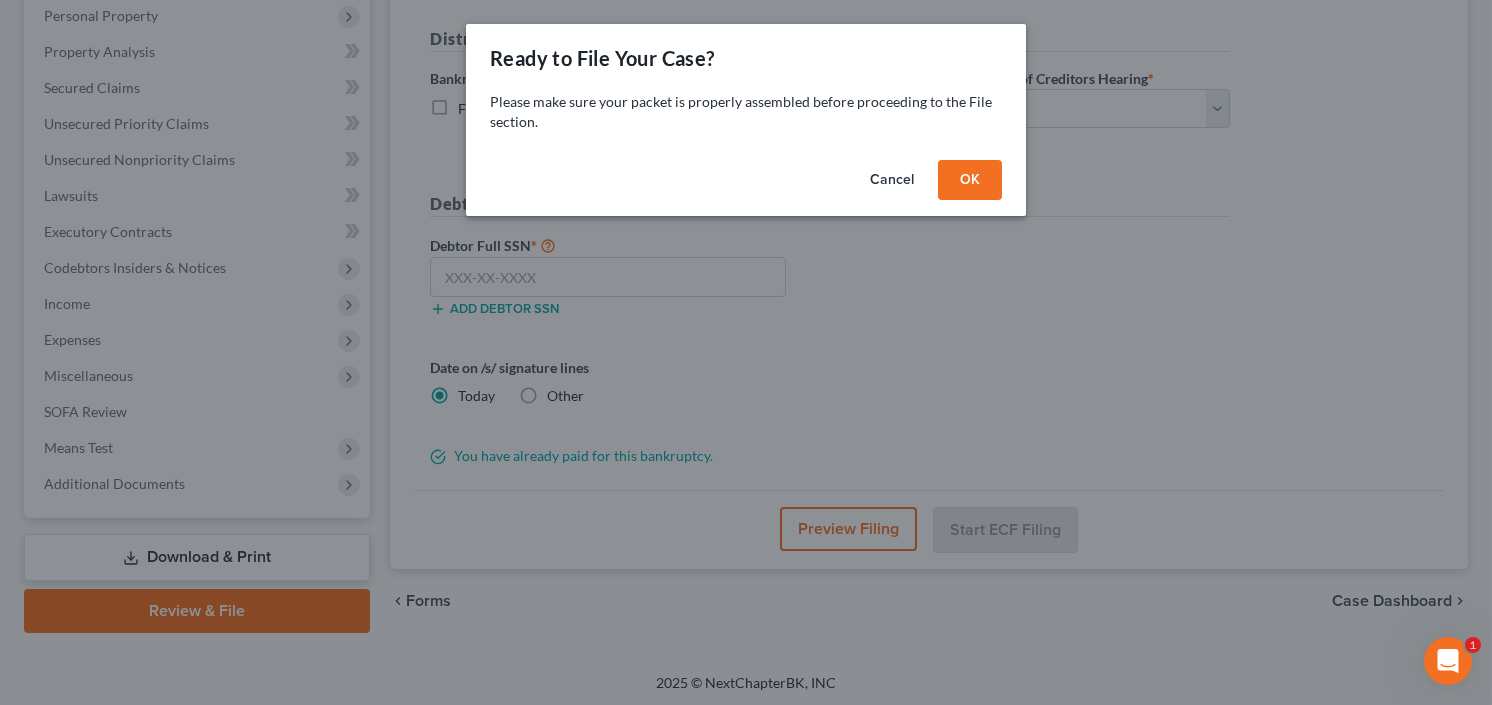 click on "OK" at bounding box center (970, 180) 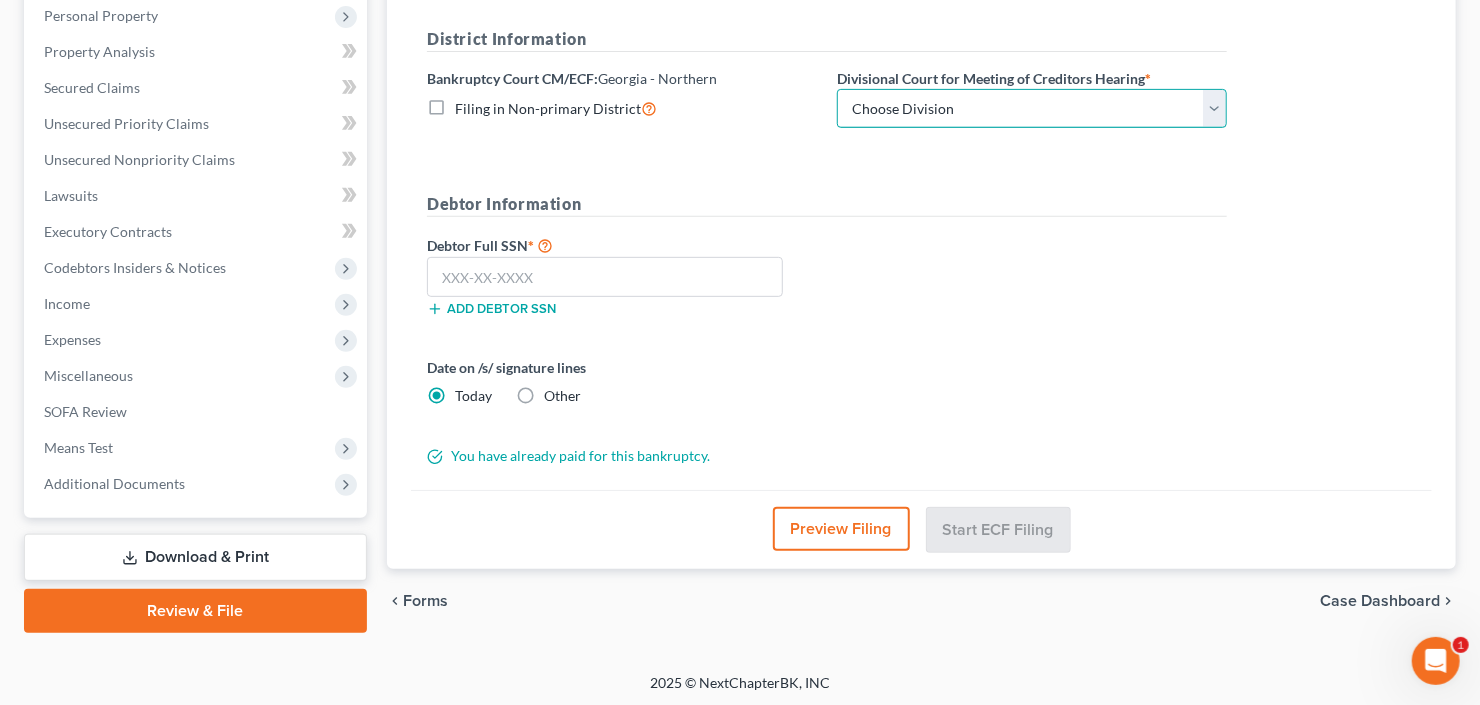 click on "Choose Division Atlanta Gainesville Newnan Rome" at bounding box center (1032, 109) 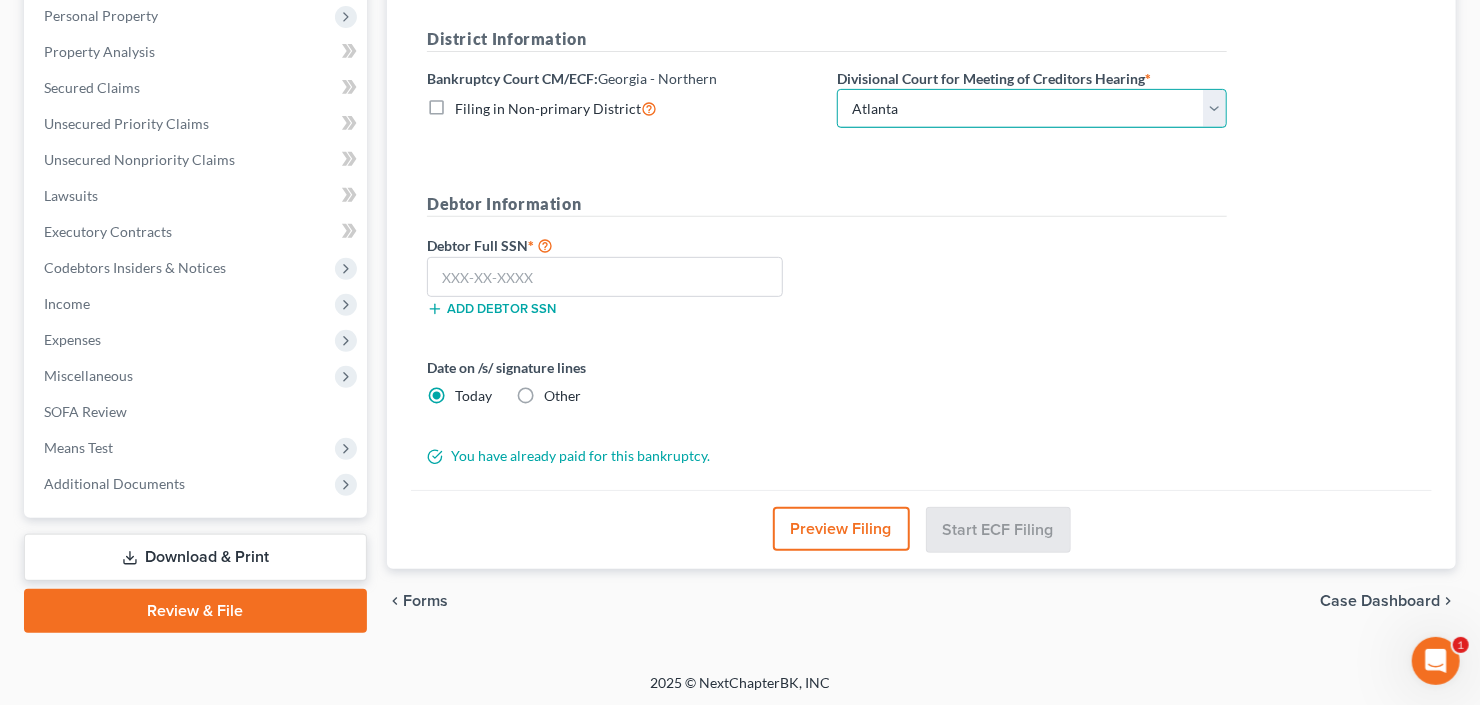 click on "Choose Division Atlanta Gainesville Newnan Rome" at bounding box center [1032, 109] 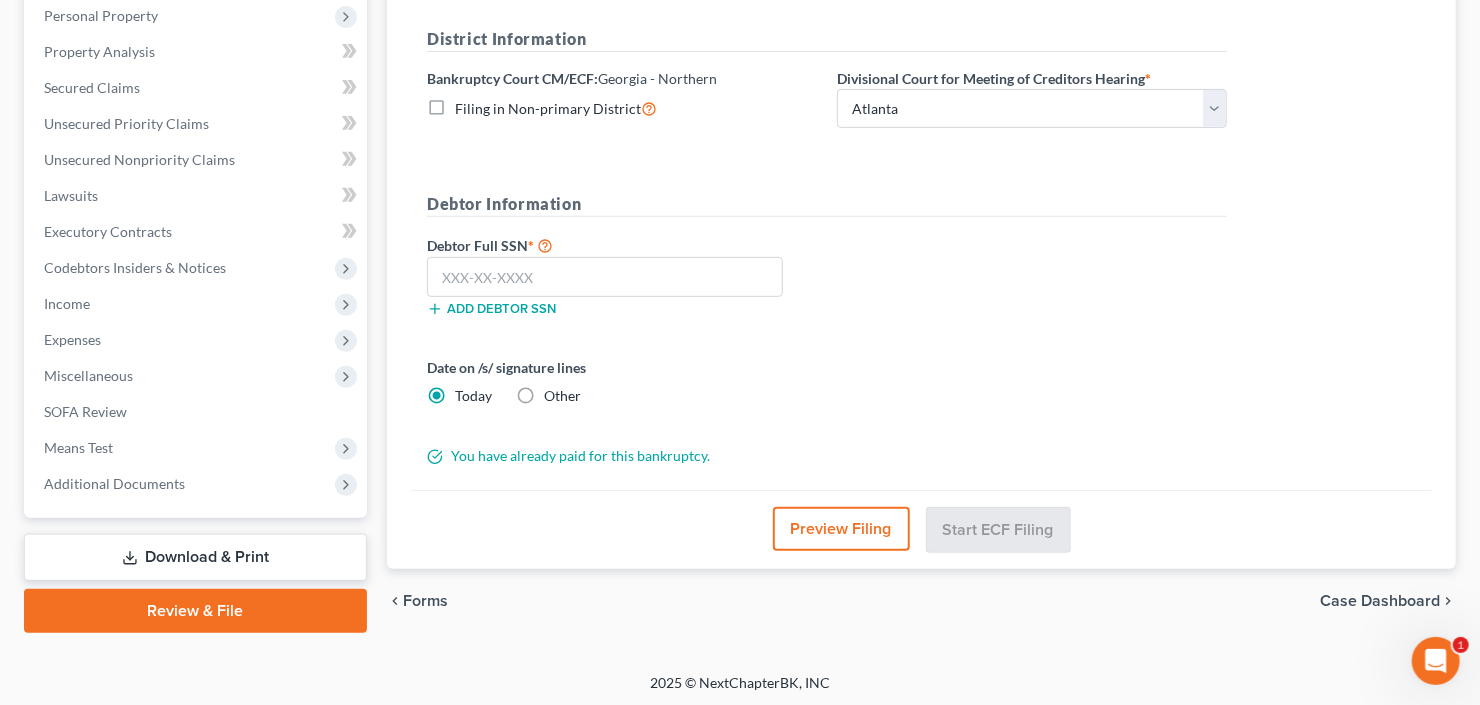click on "Add debtor SSN" at bounding box center [622, 307] 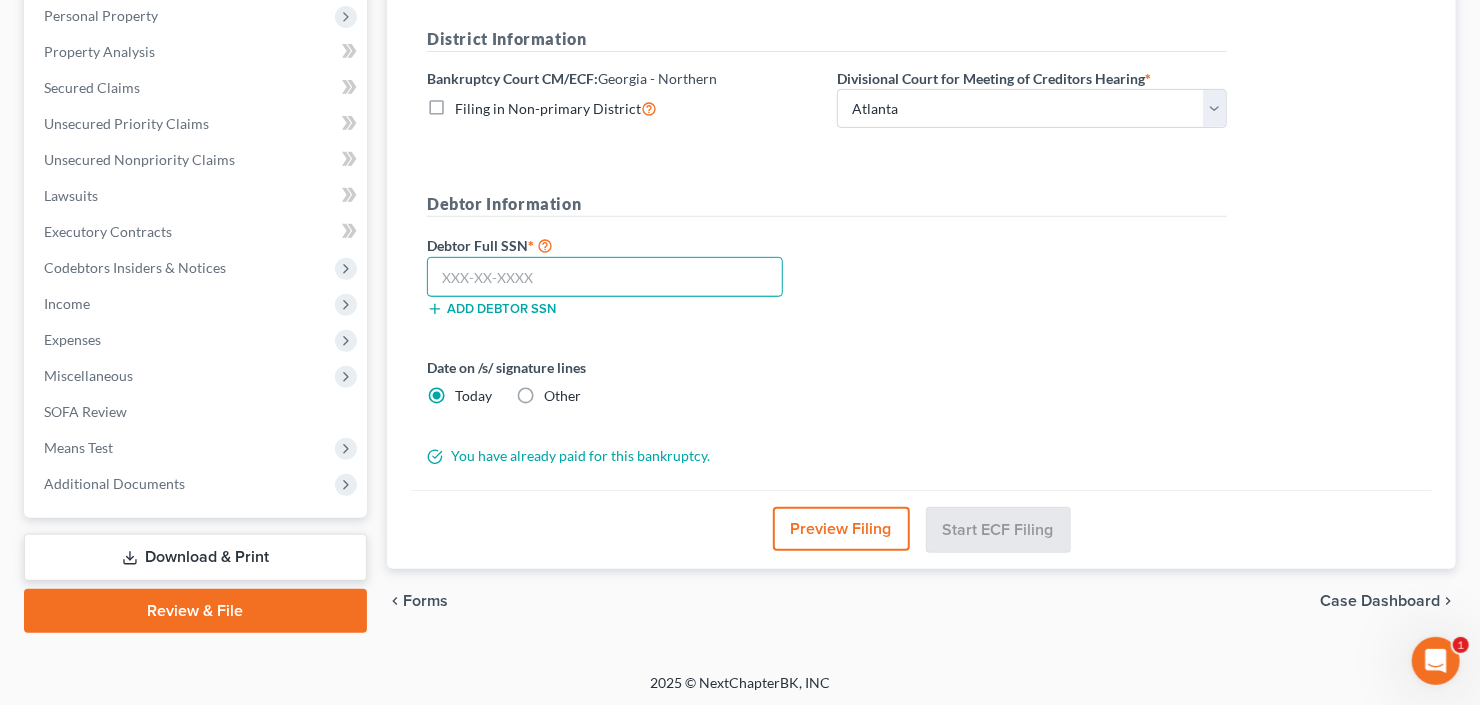 click at bounding box center (605, 277) 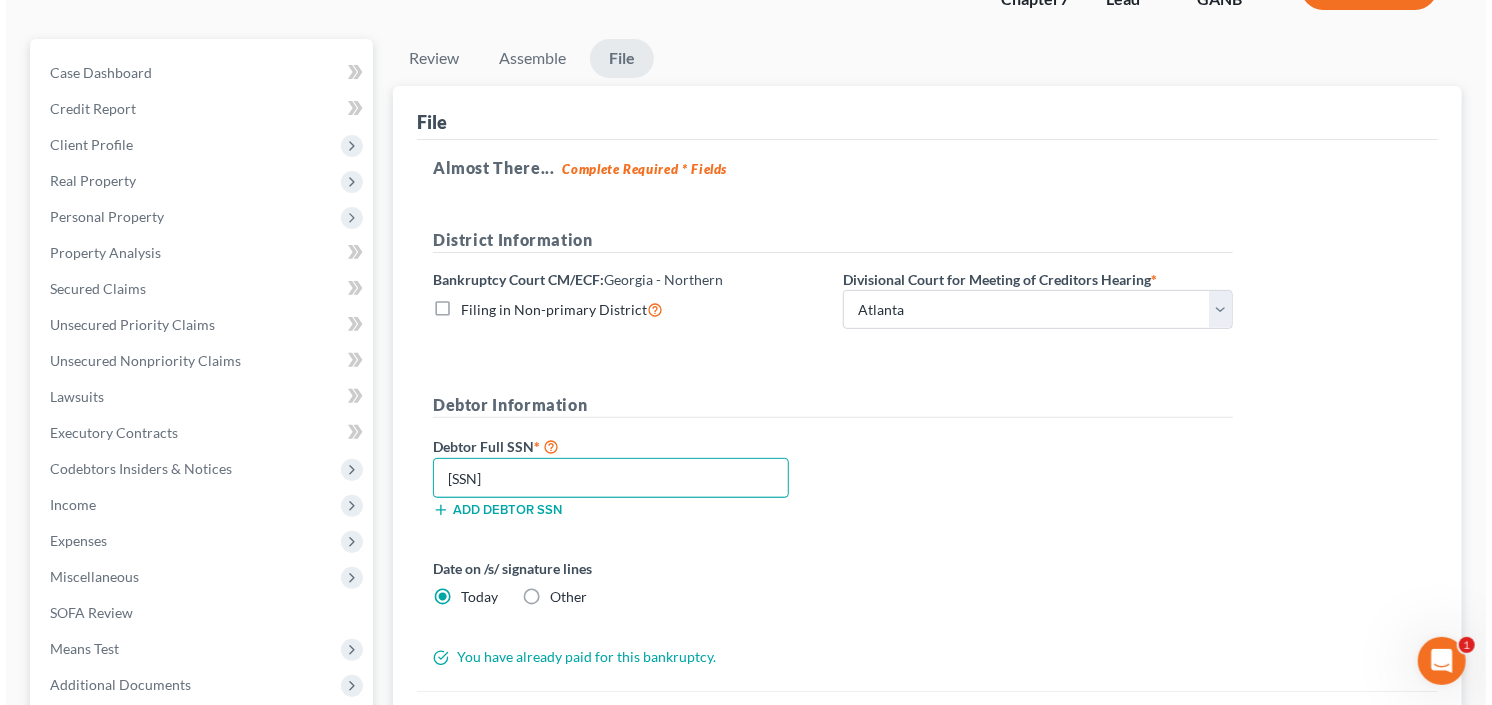 scroll, scrollTop: 320, scrollLeft: 0, axis: vertical 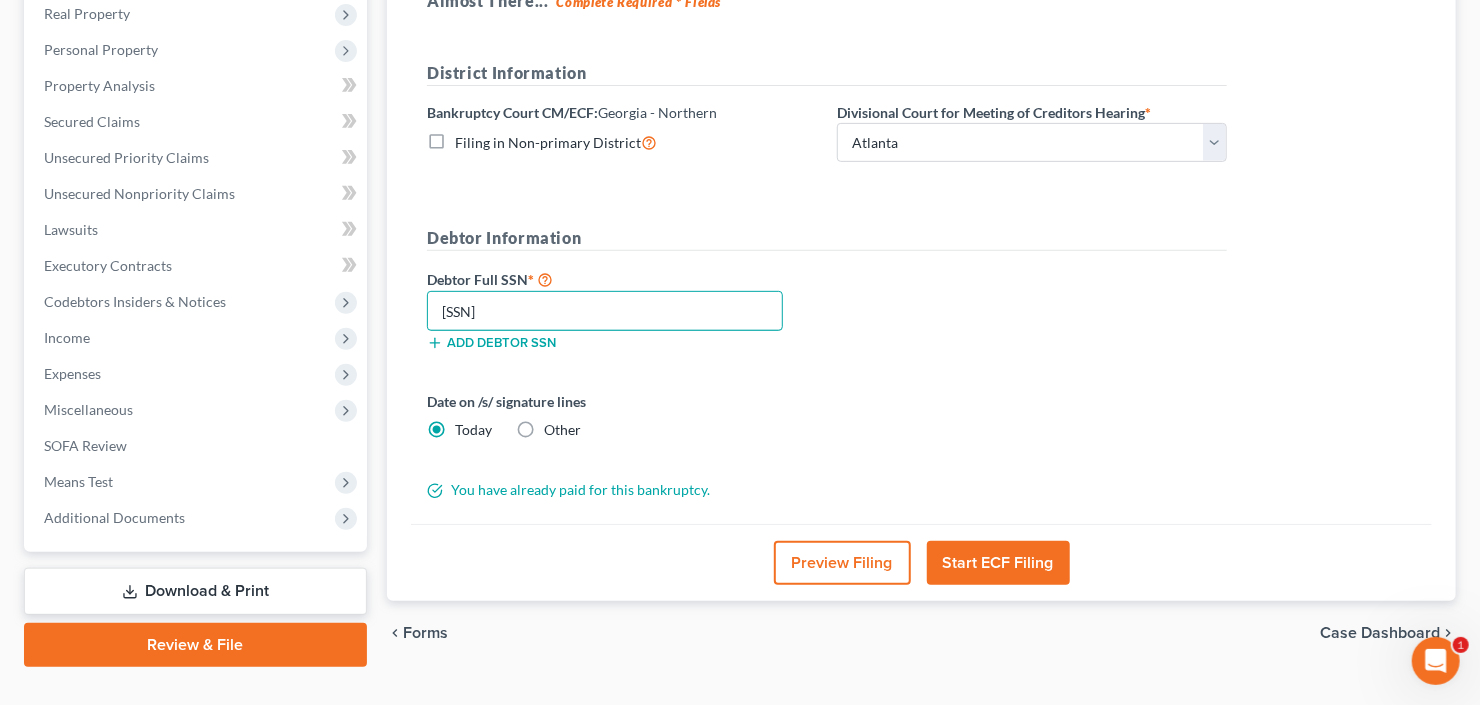 type on "[SSN]" 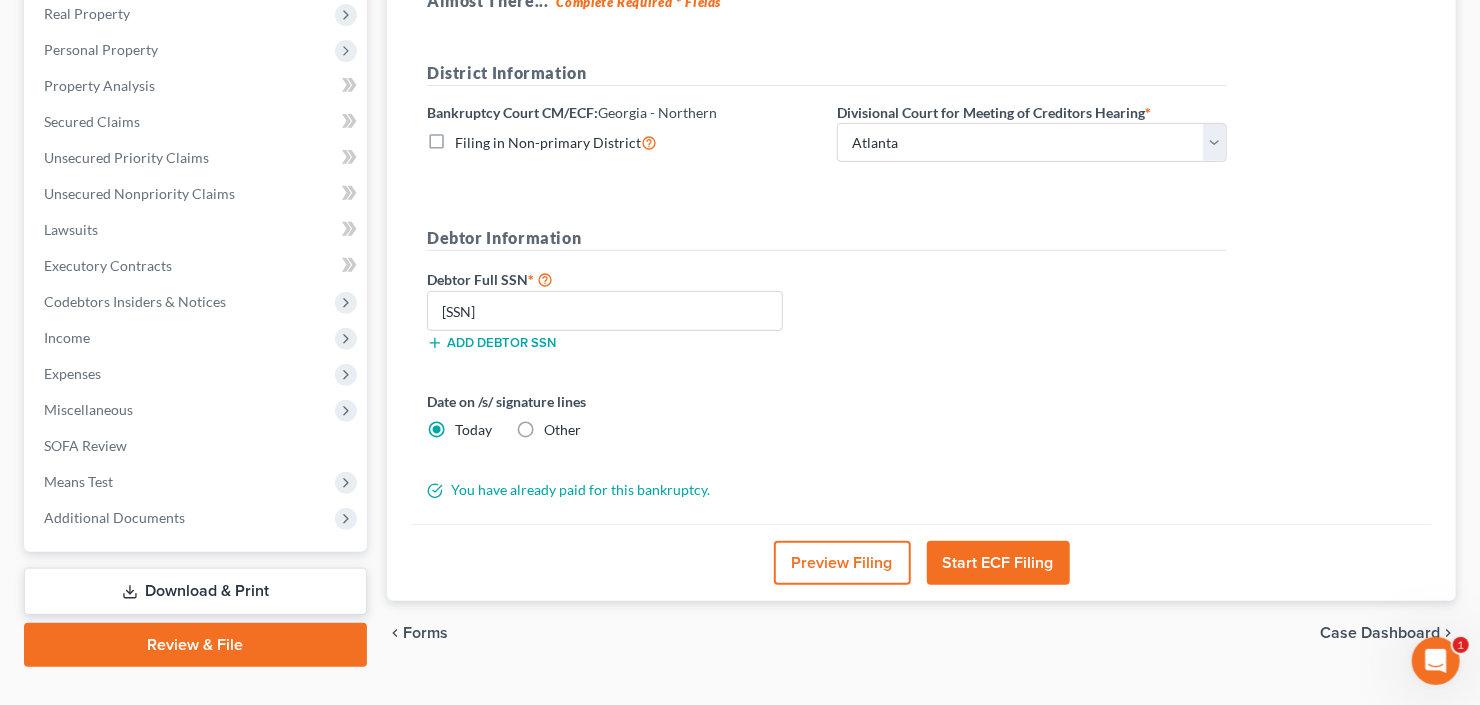 click on "Start ECF Filing" at bounding box center (998, 563) 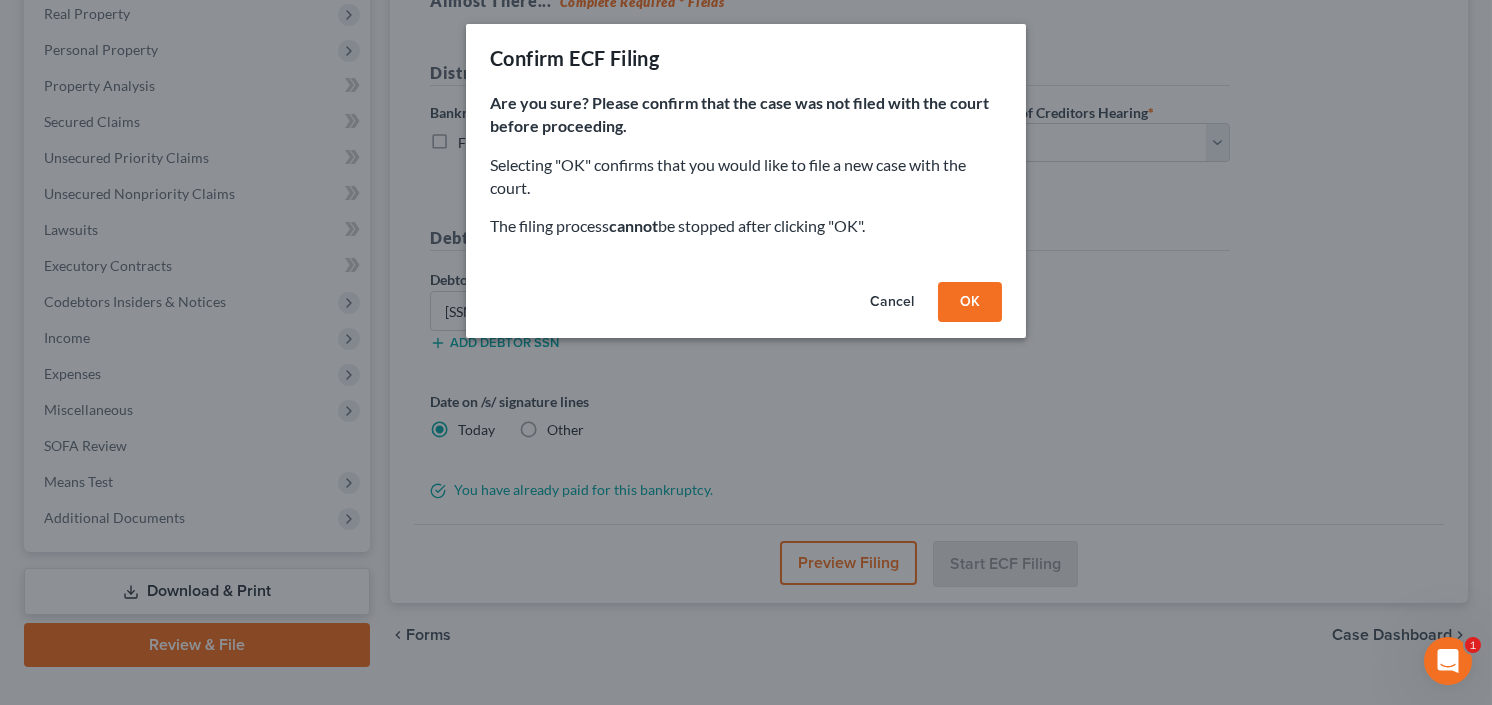 click on "OK" at bounding box center (970, 302) 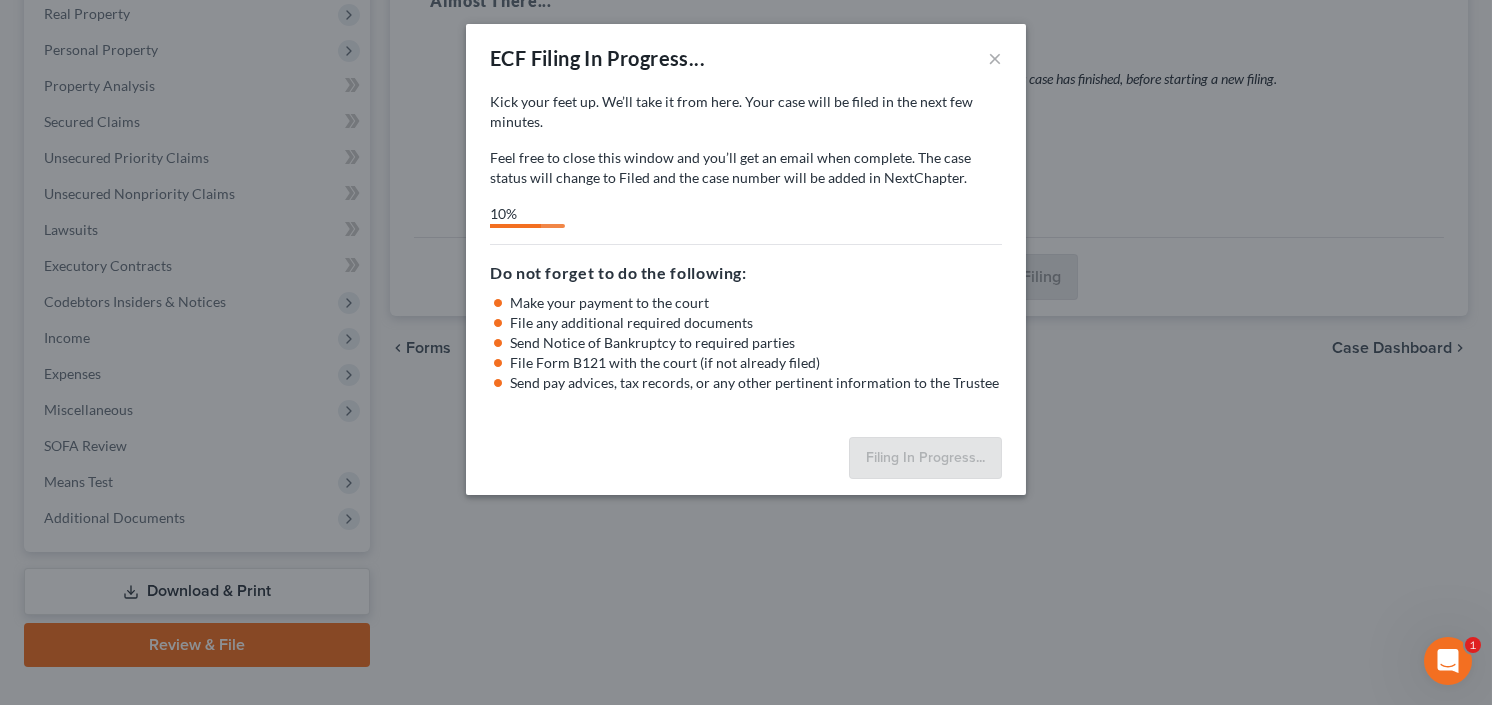 click 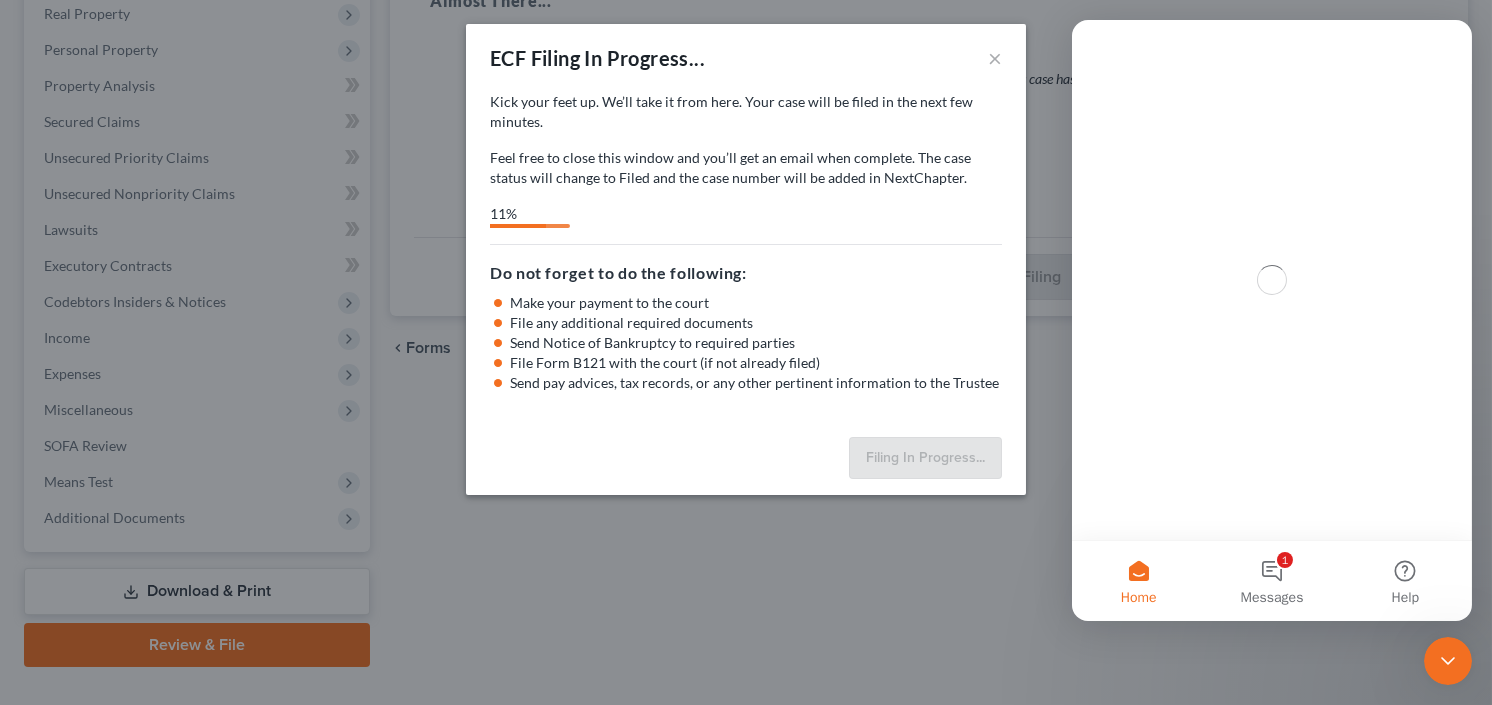 scroll, scrollTop: 0, scrollLeft: 0, axis: both 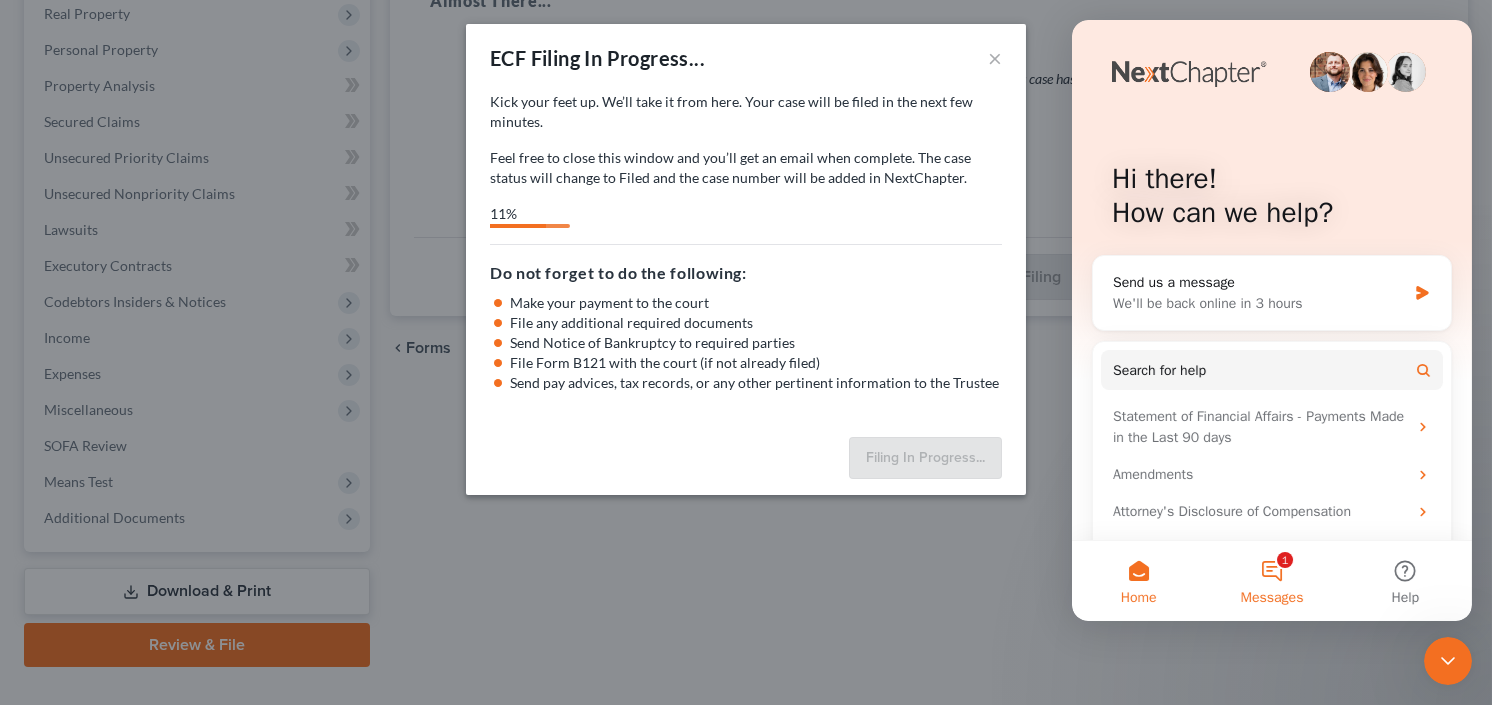 click on "1 Messages" at bounding box center [1270, 581] 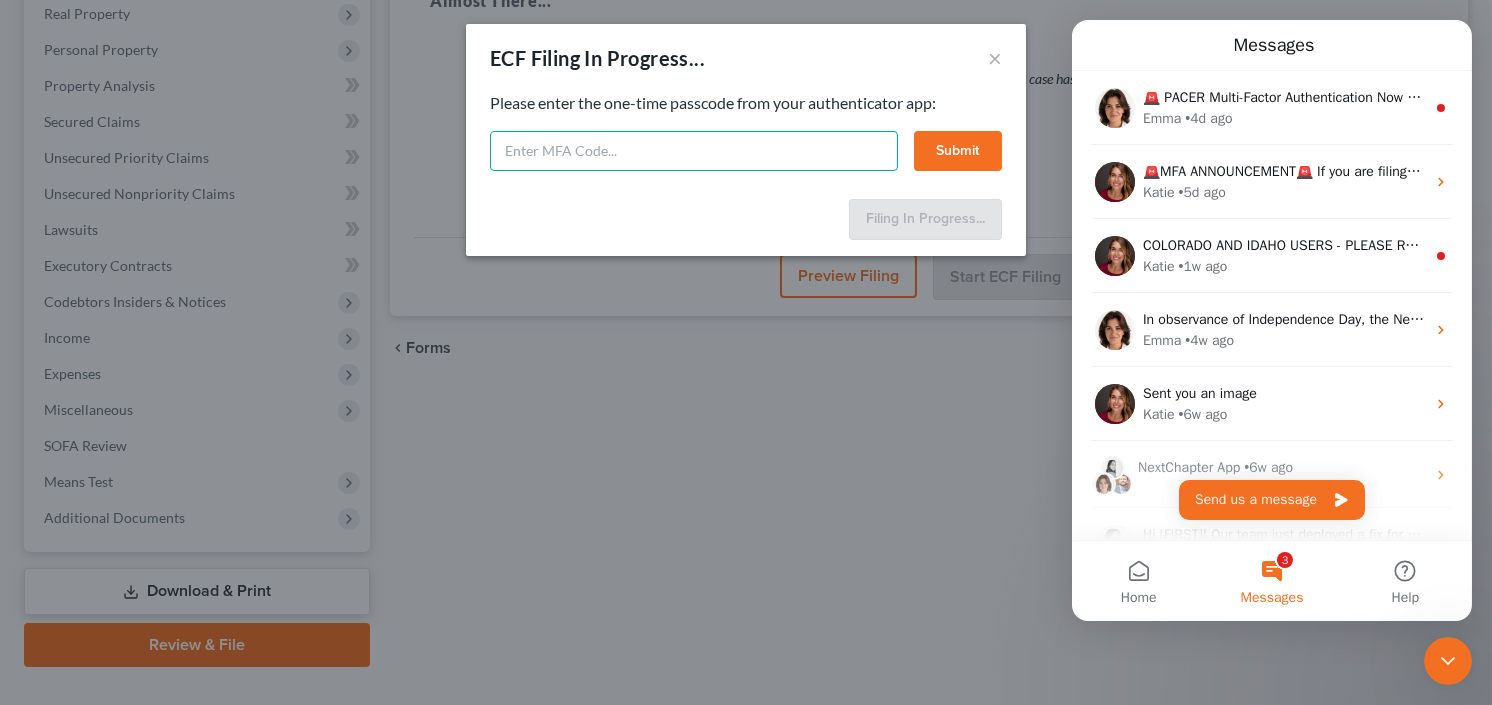 click at bounding box center [694, 151] 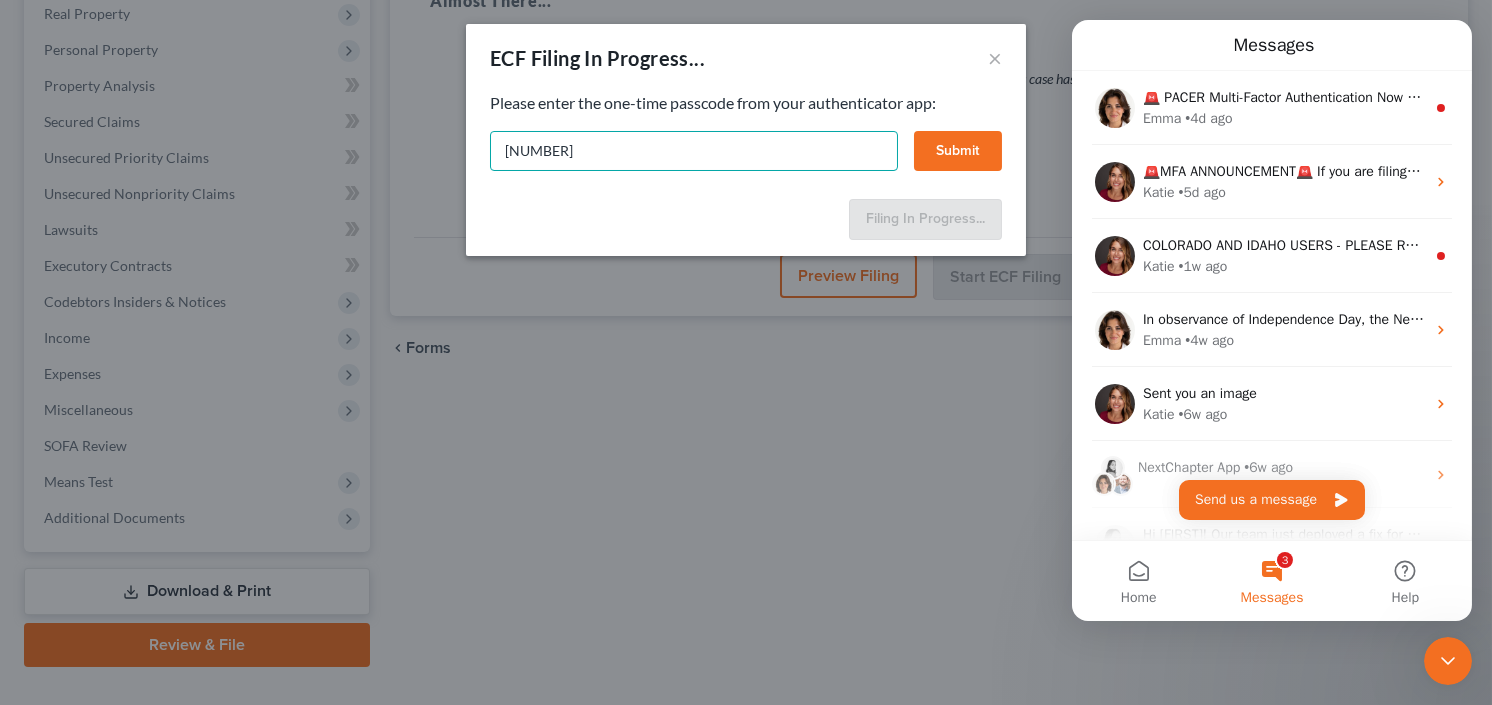 type on "681646" 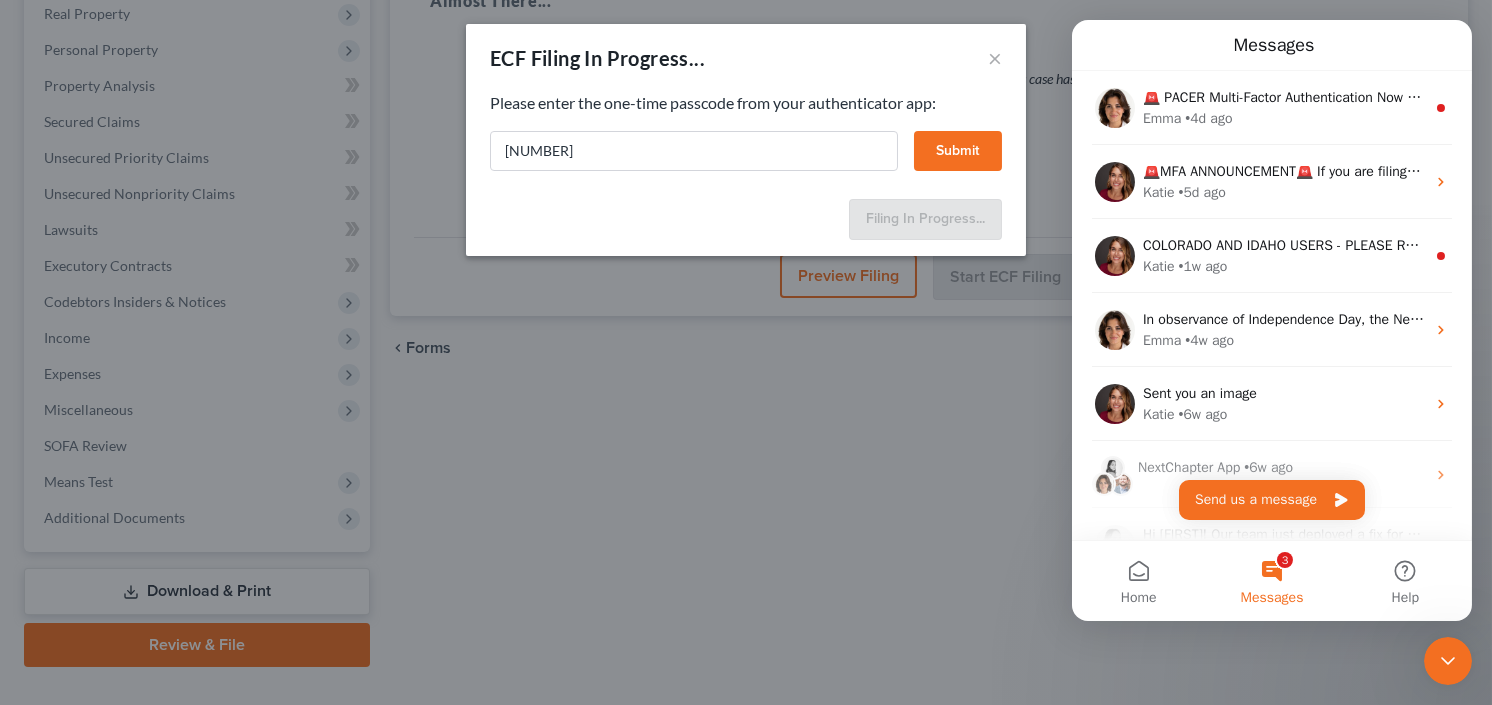 click on "Submit" at bounding box center [958, 151] 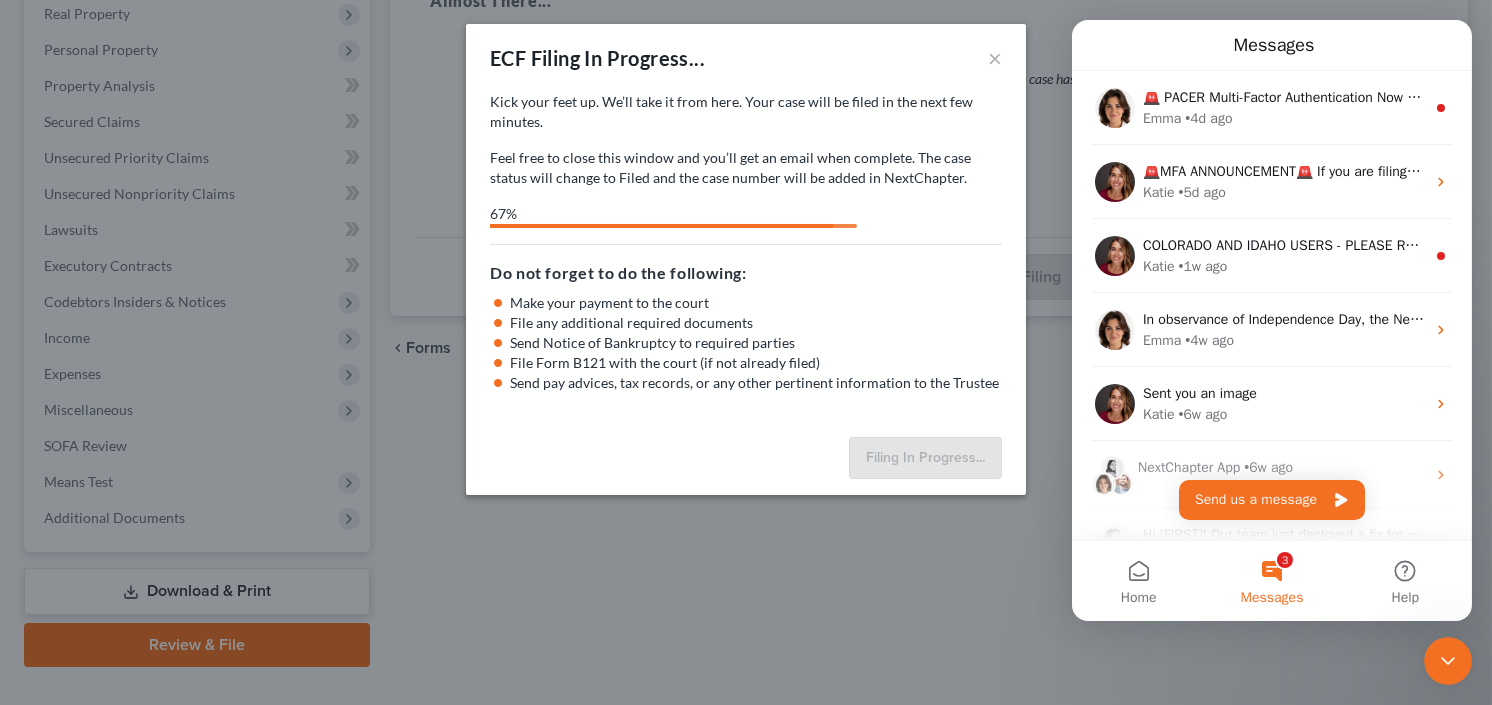 select on "0" 